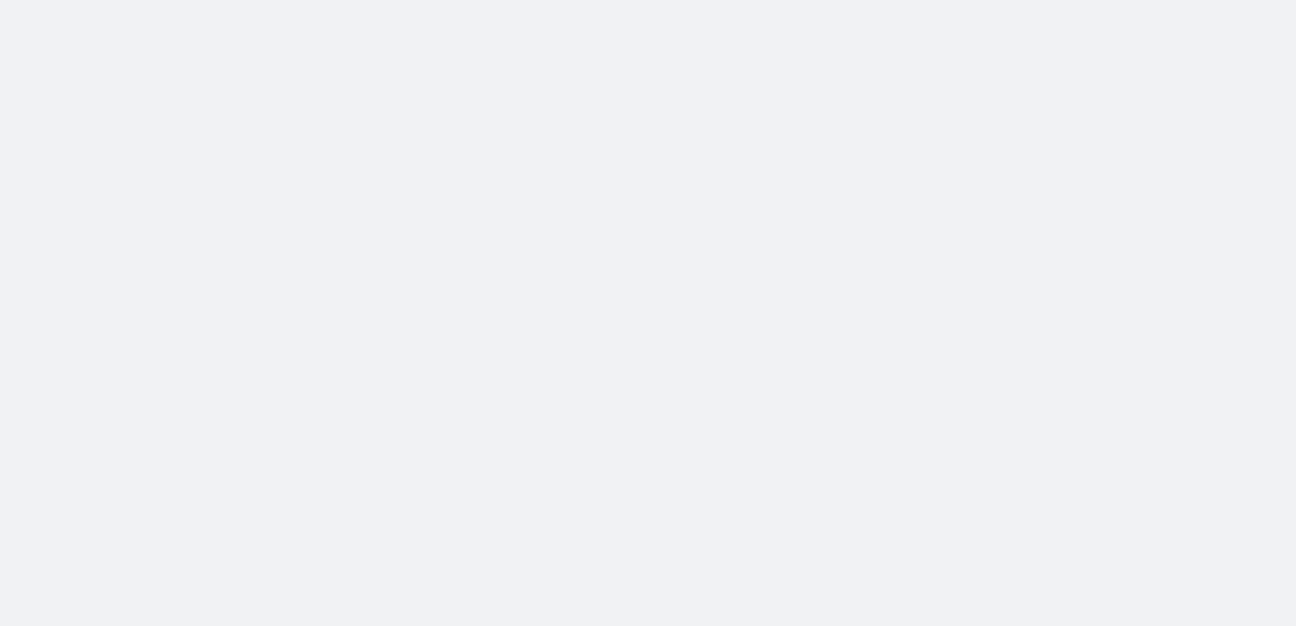 scroll, scrollTop: 0, scrollLeft: 0, axis: both 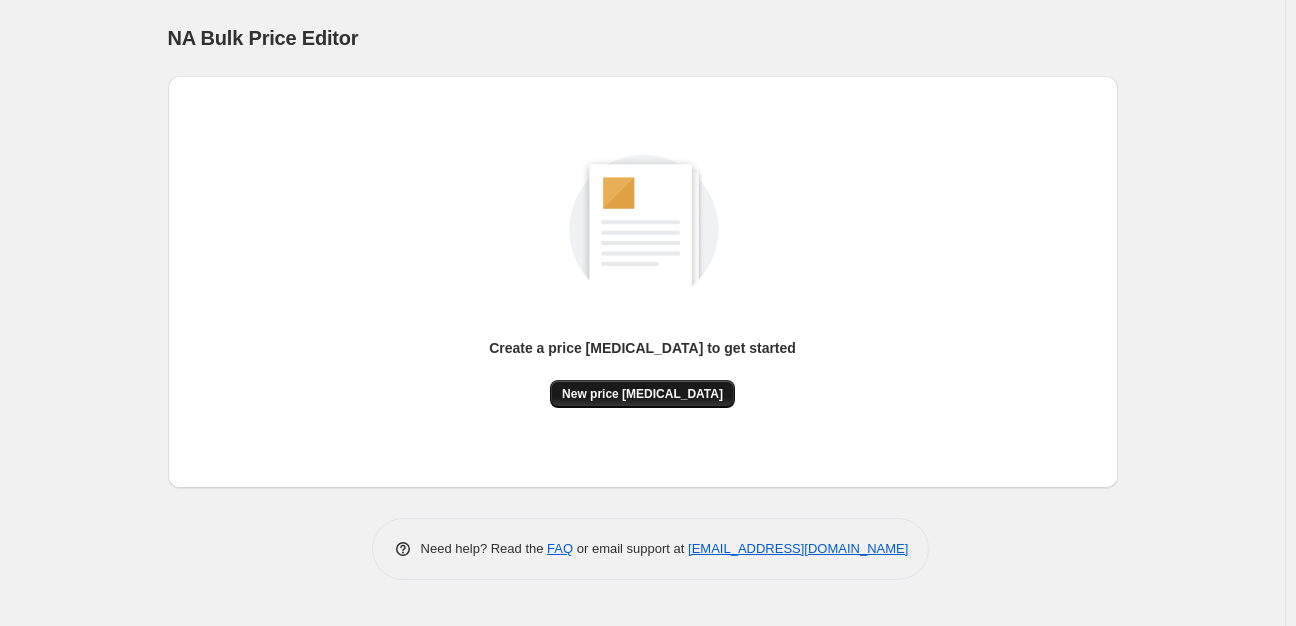 click on "New price [MEDICAL_DATA]" at bounding box center (642, 394) 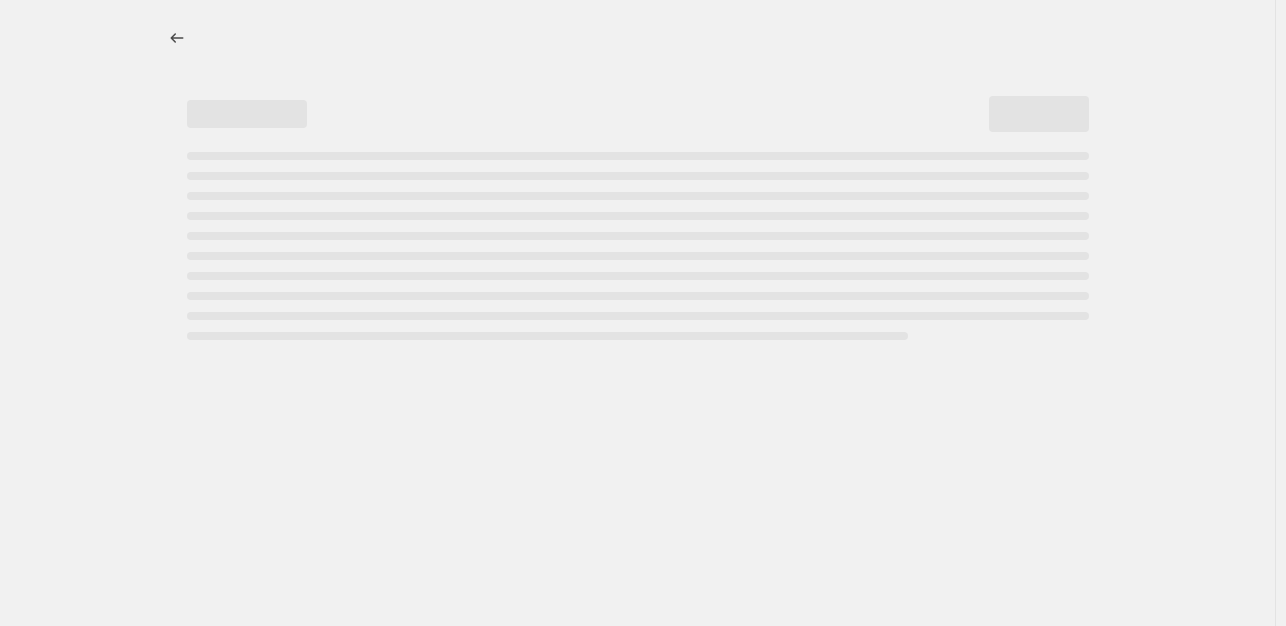 select on "percentage" 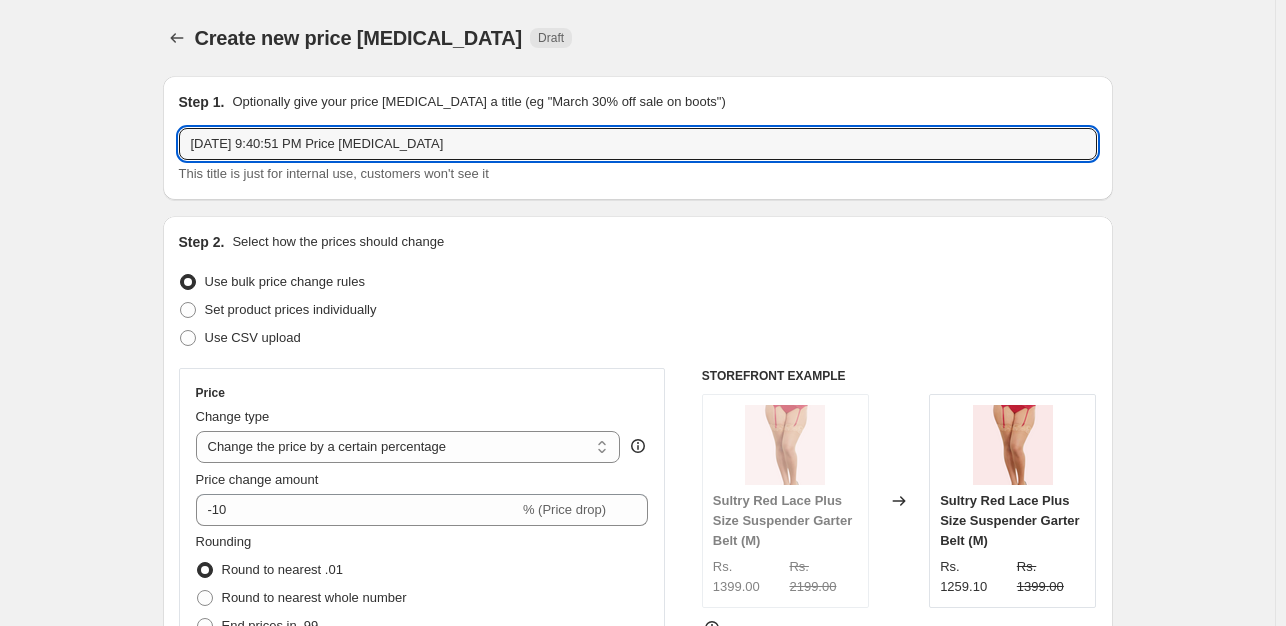 drag, startPoint x: 452, startPoint y: 147, endPoint x: 140, endPoint y: 155, distance: 312.10254 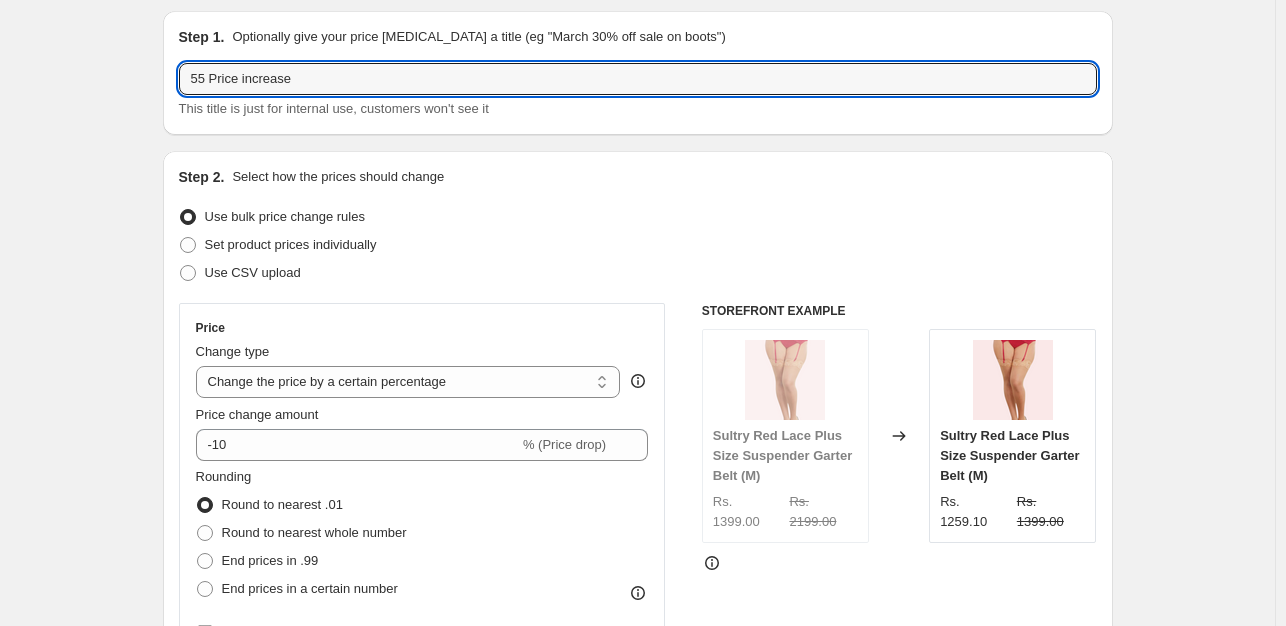 scroll, scrollTop: 100, scrollLeft: 0, axis: vertical 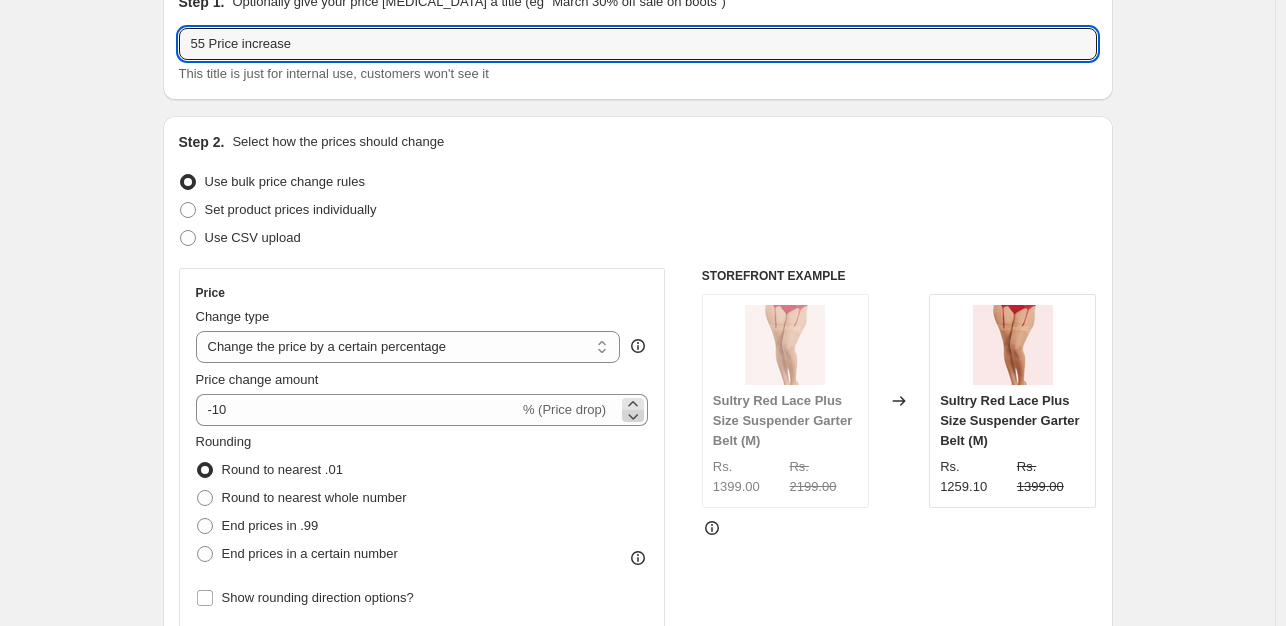 type on "55 Price increase" 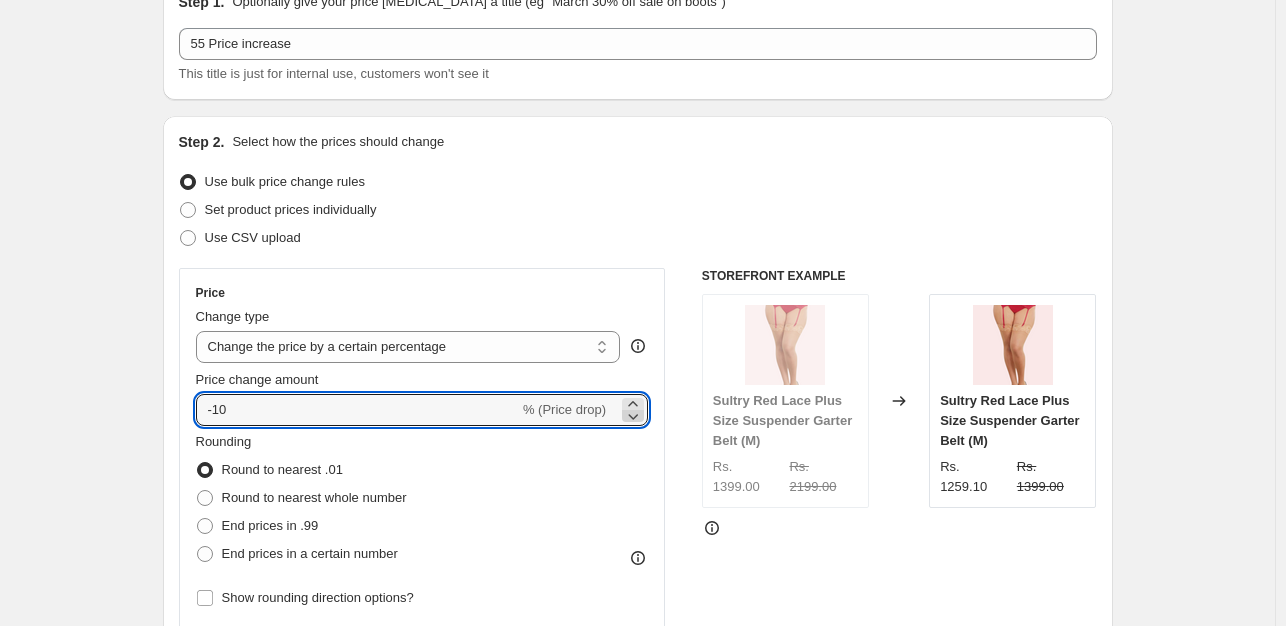 click 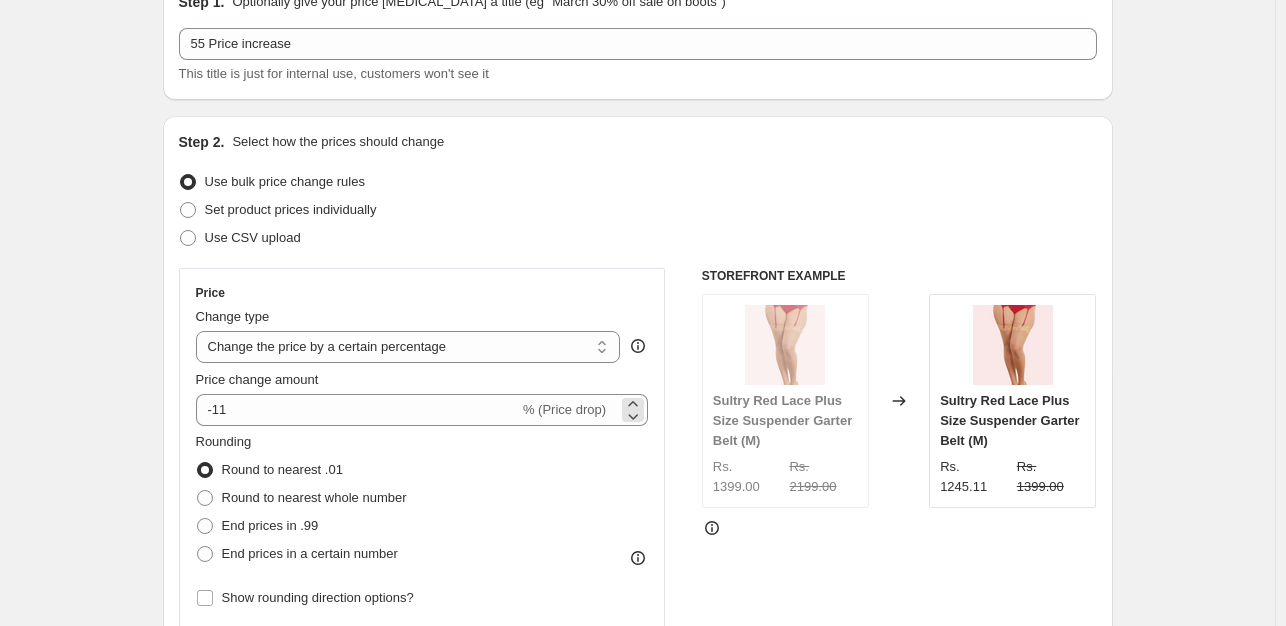click on "% (Price drop)" at bounding box center [564, 409] 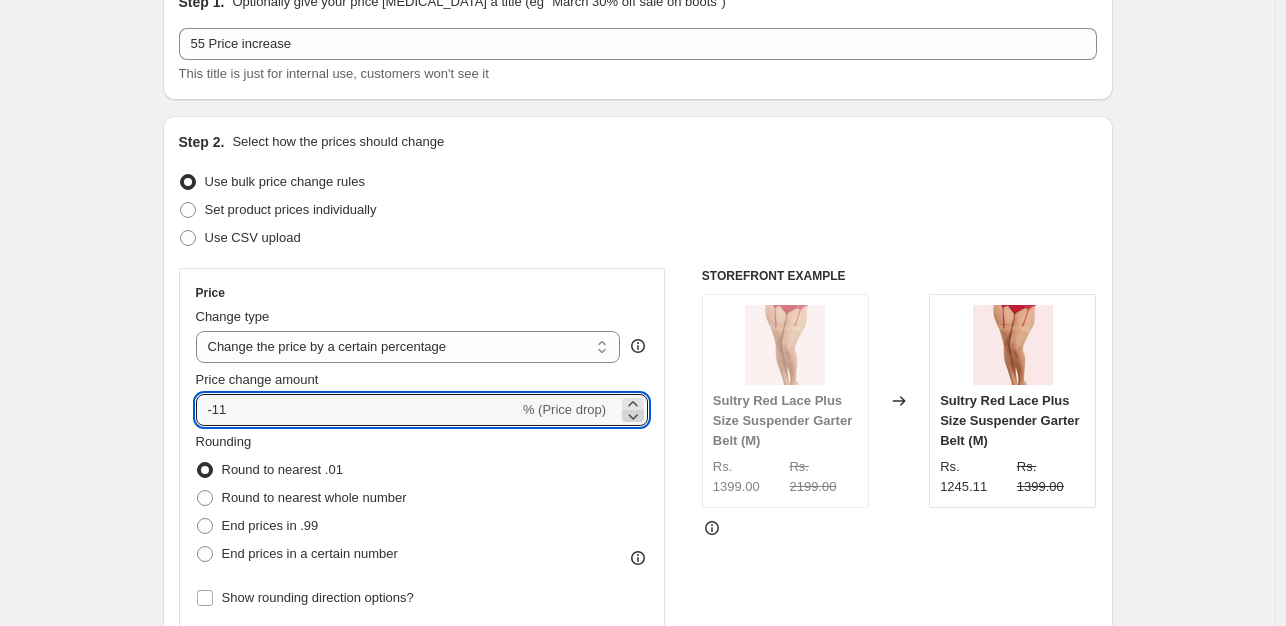 click 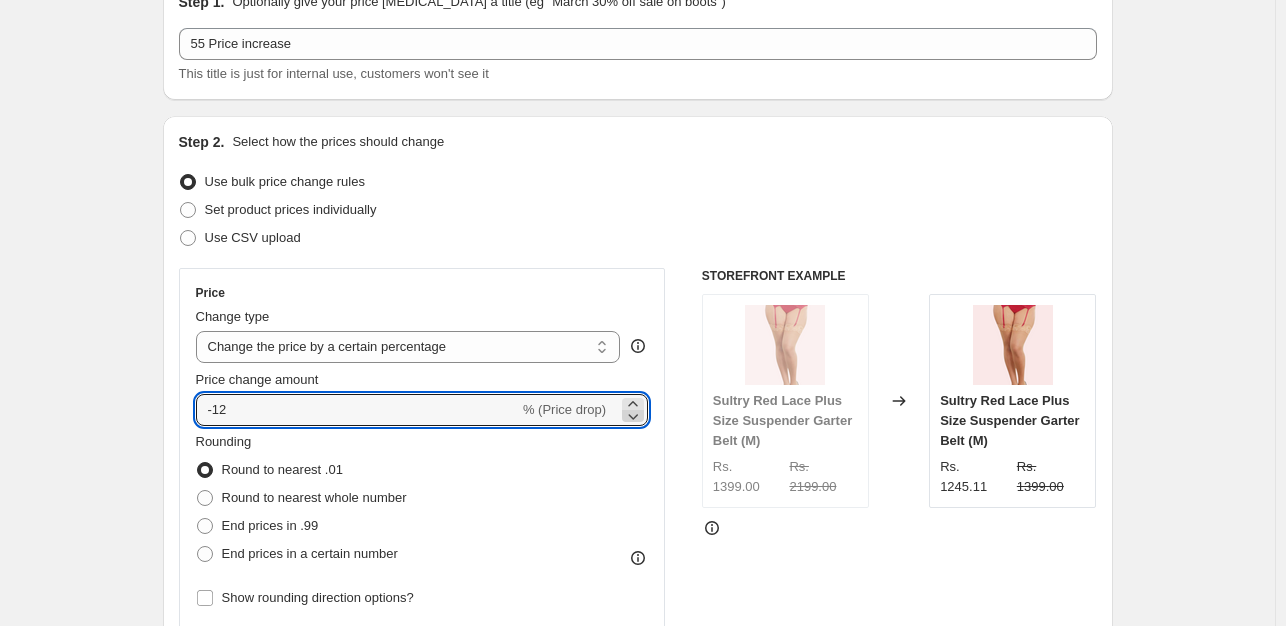 click 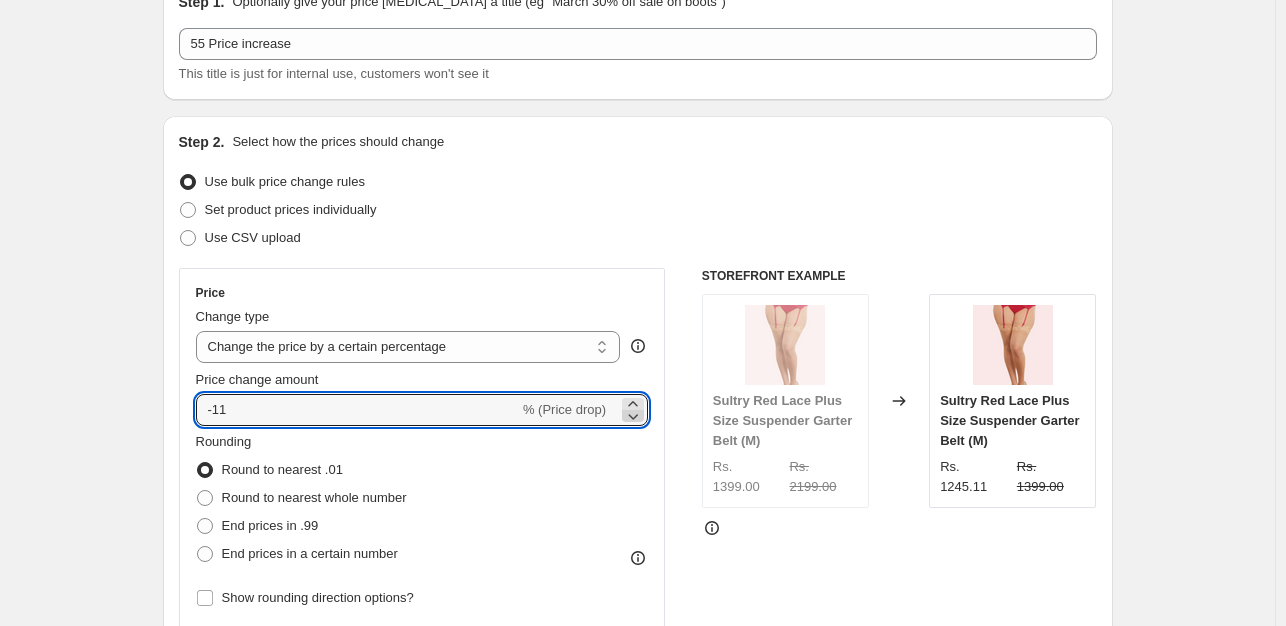 click 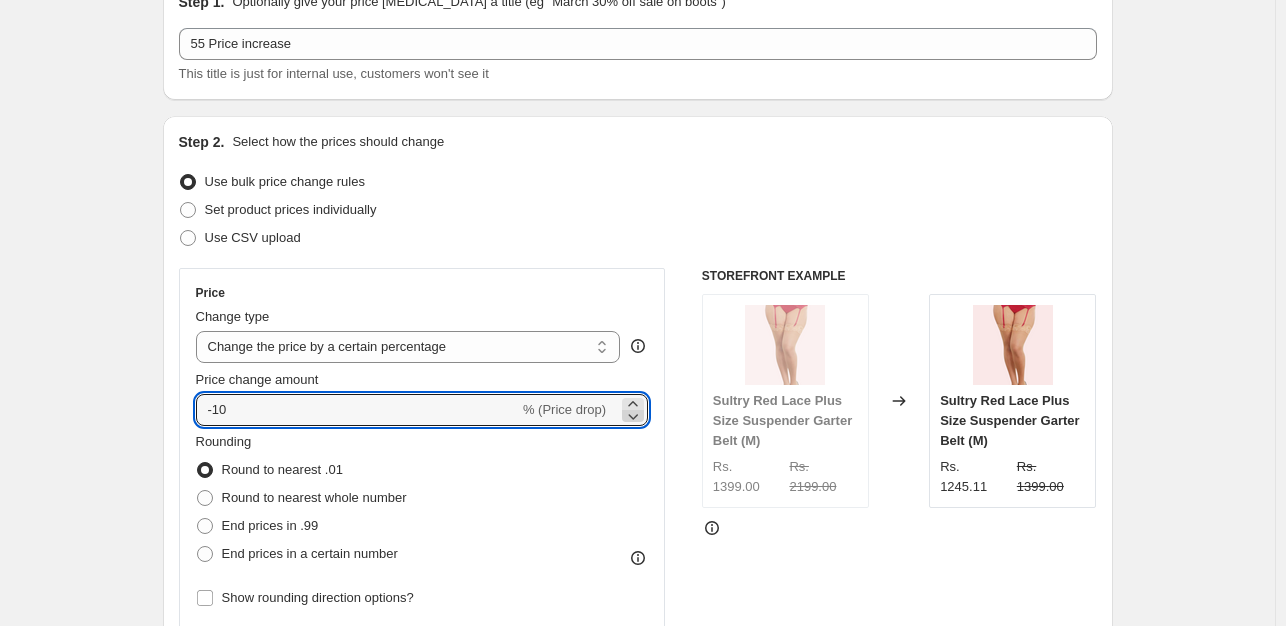 click 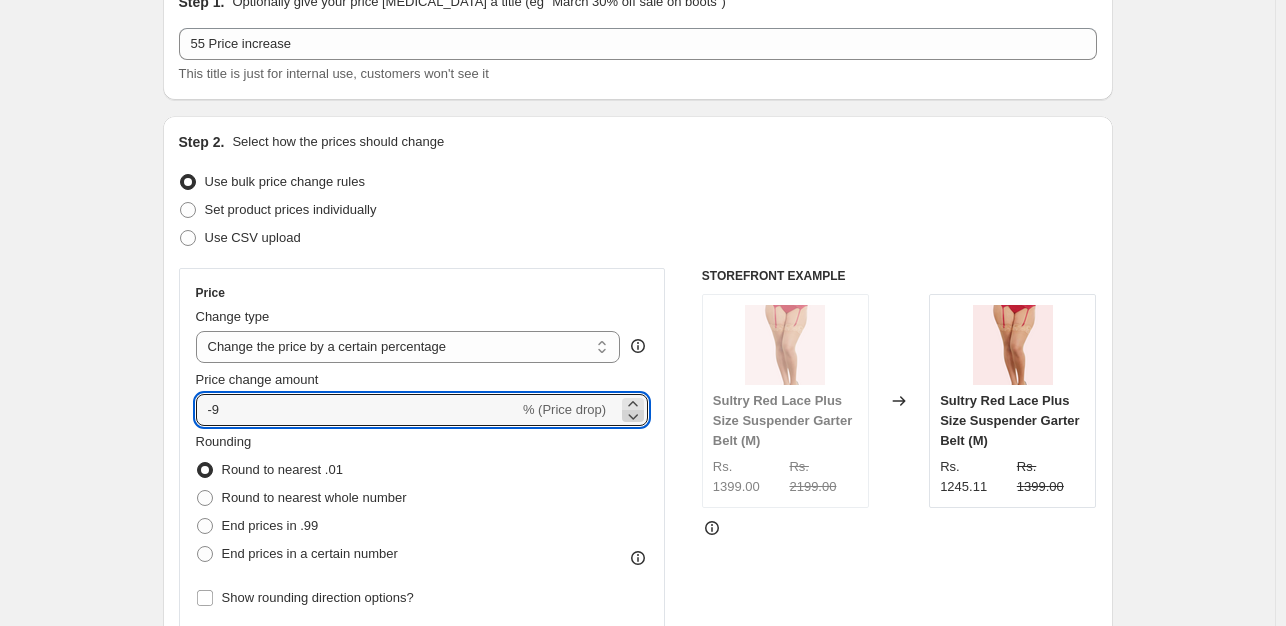 click 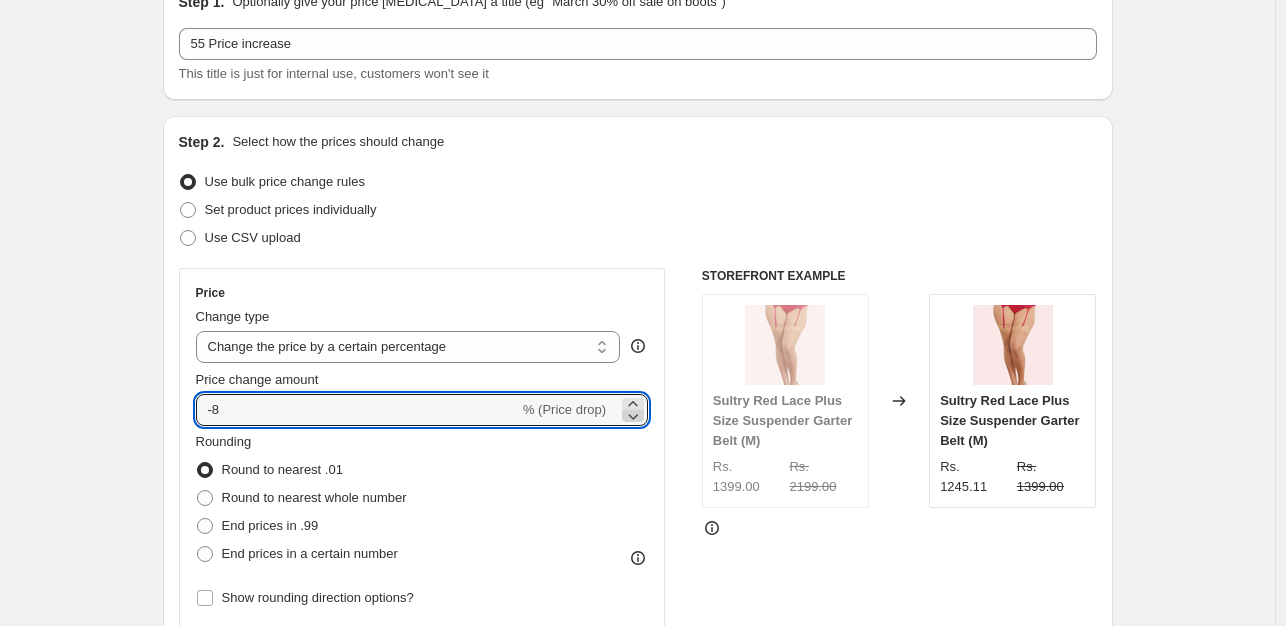 click 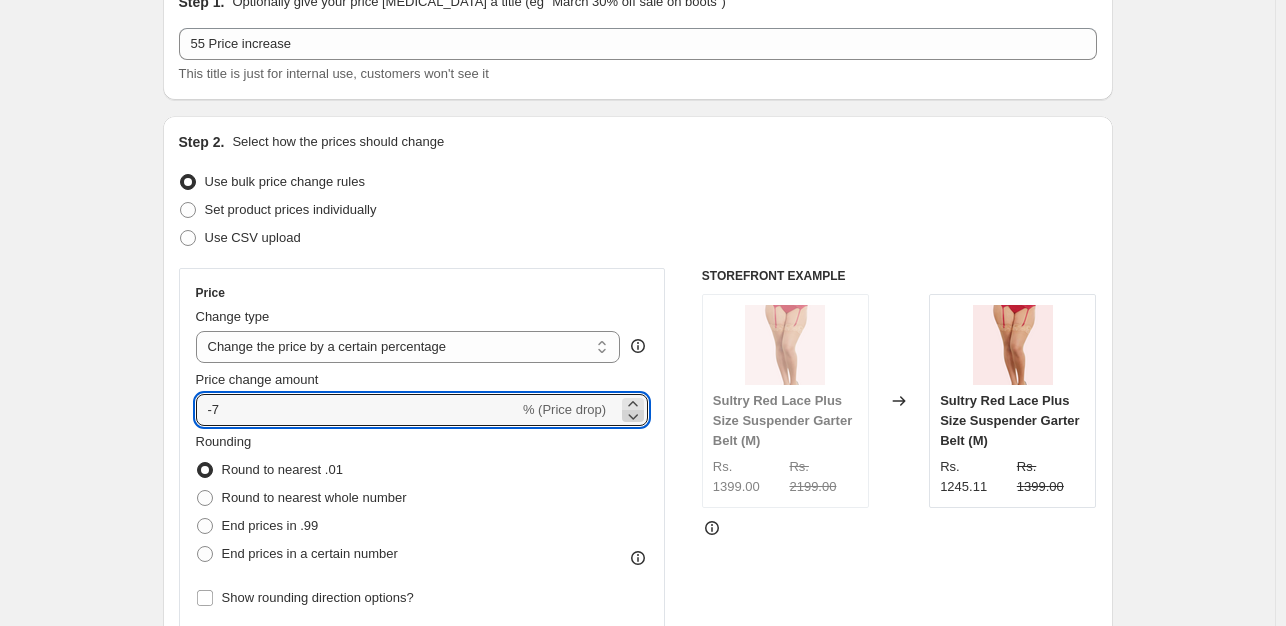click 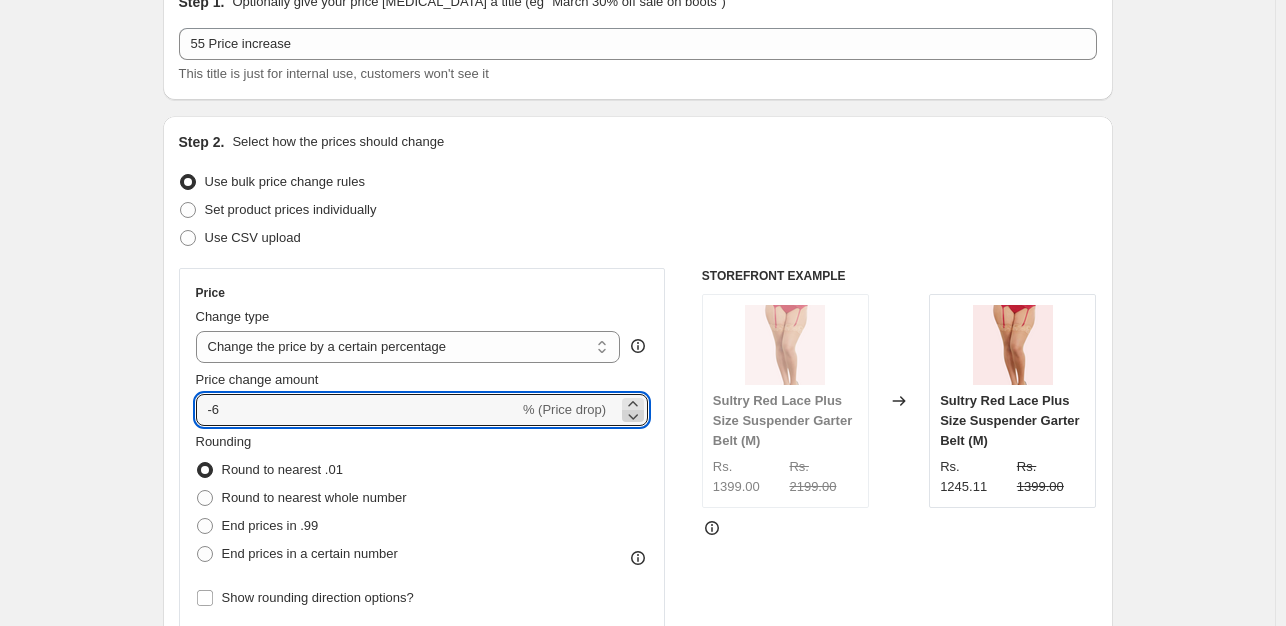 click 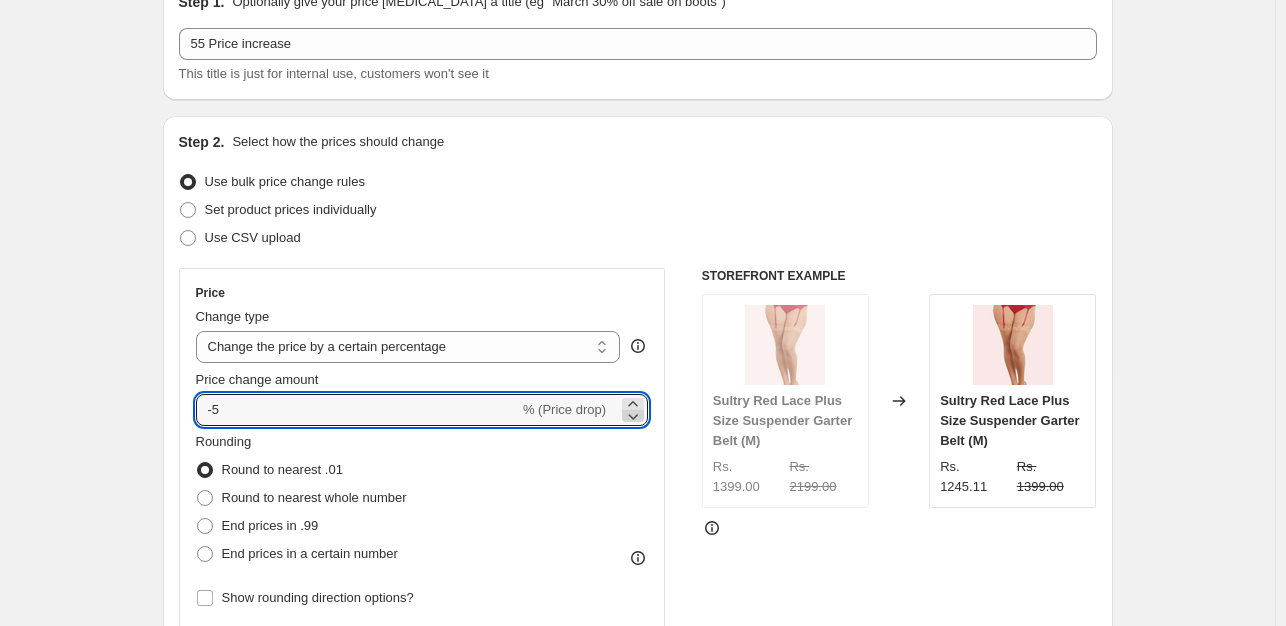 click 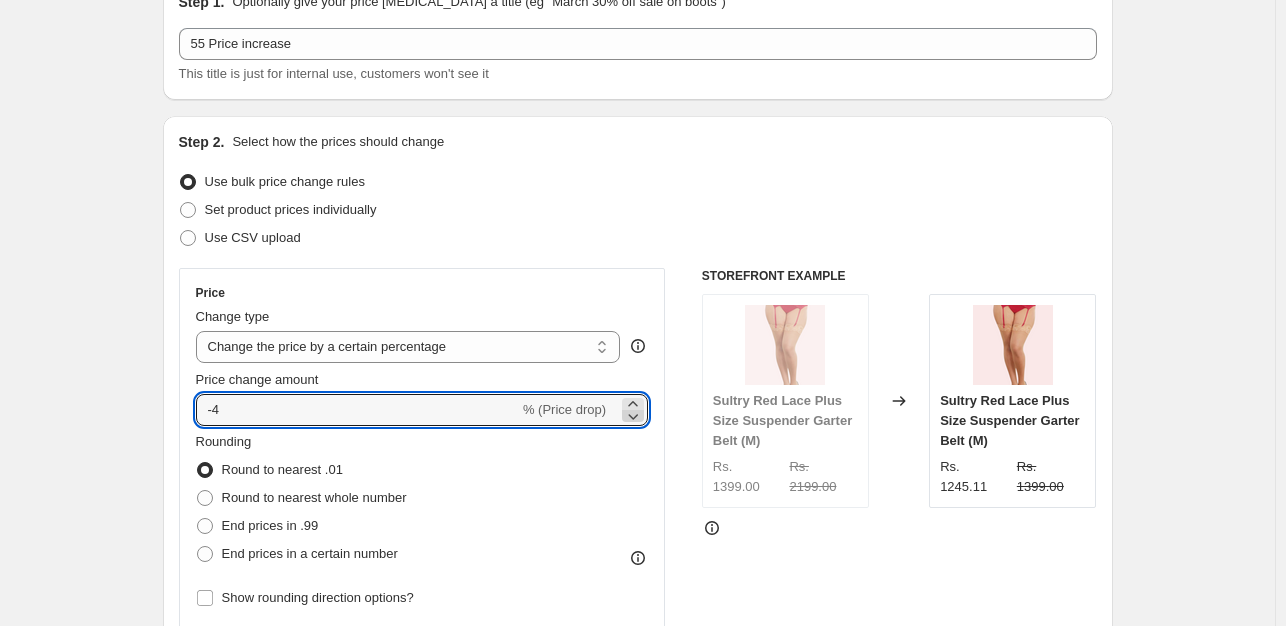 click 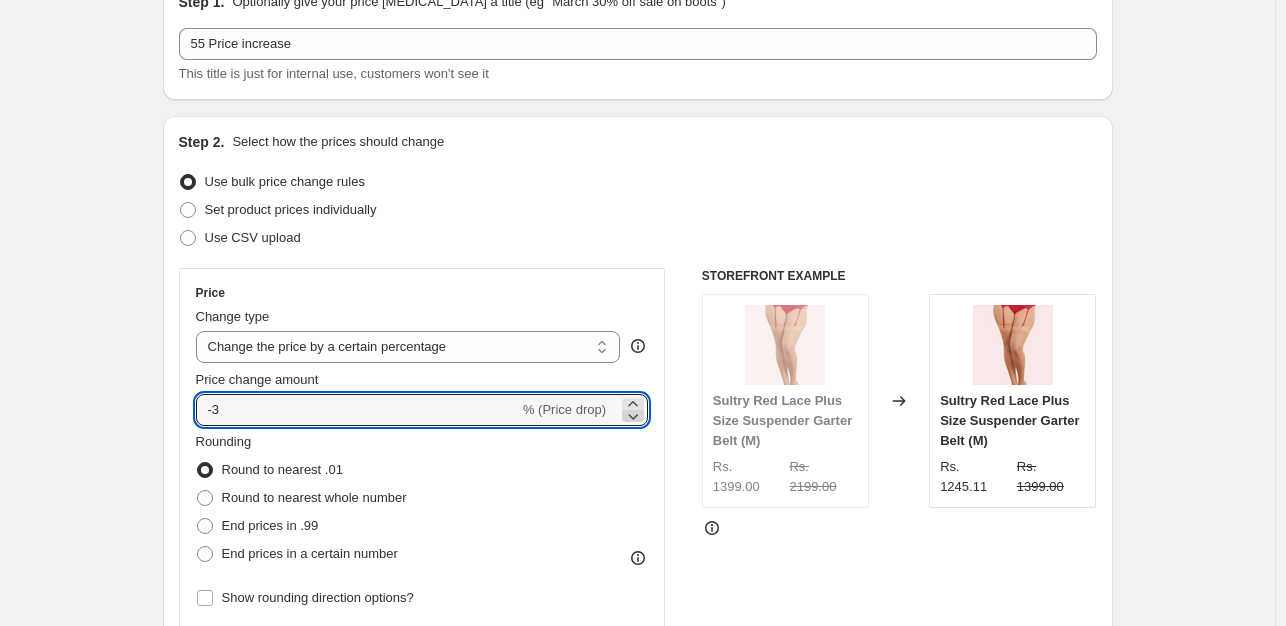 click 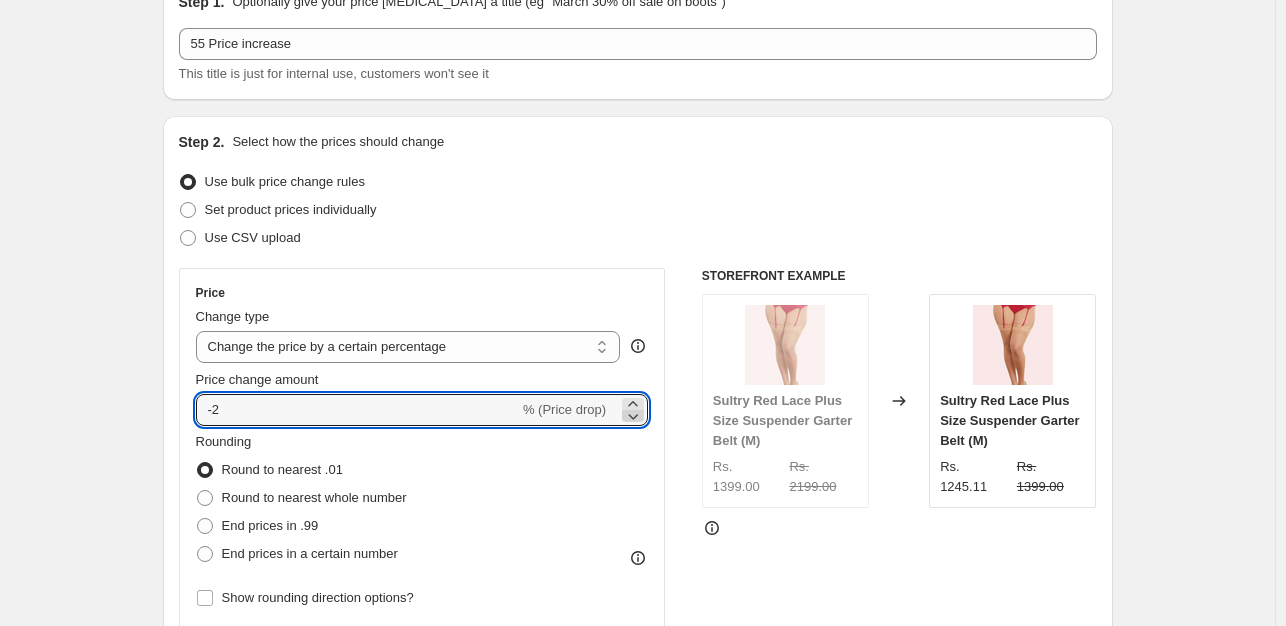 click 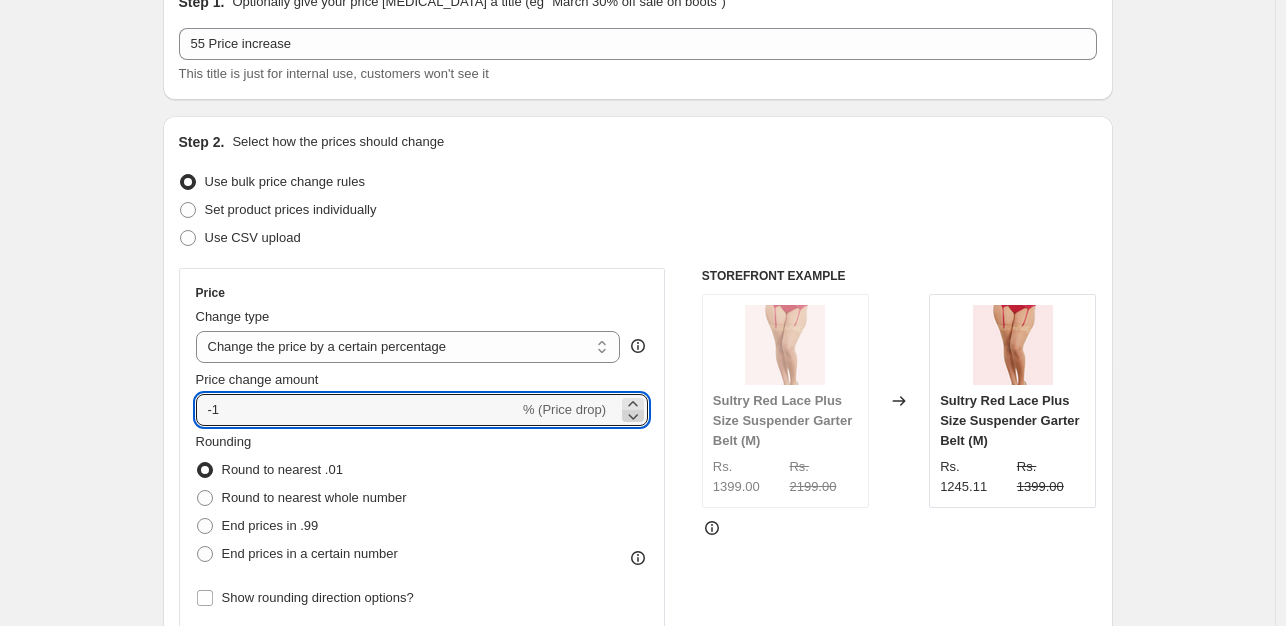 click 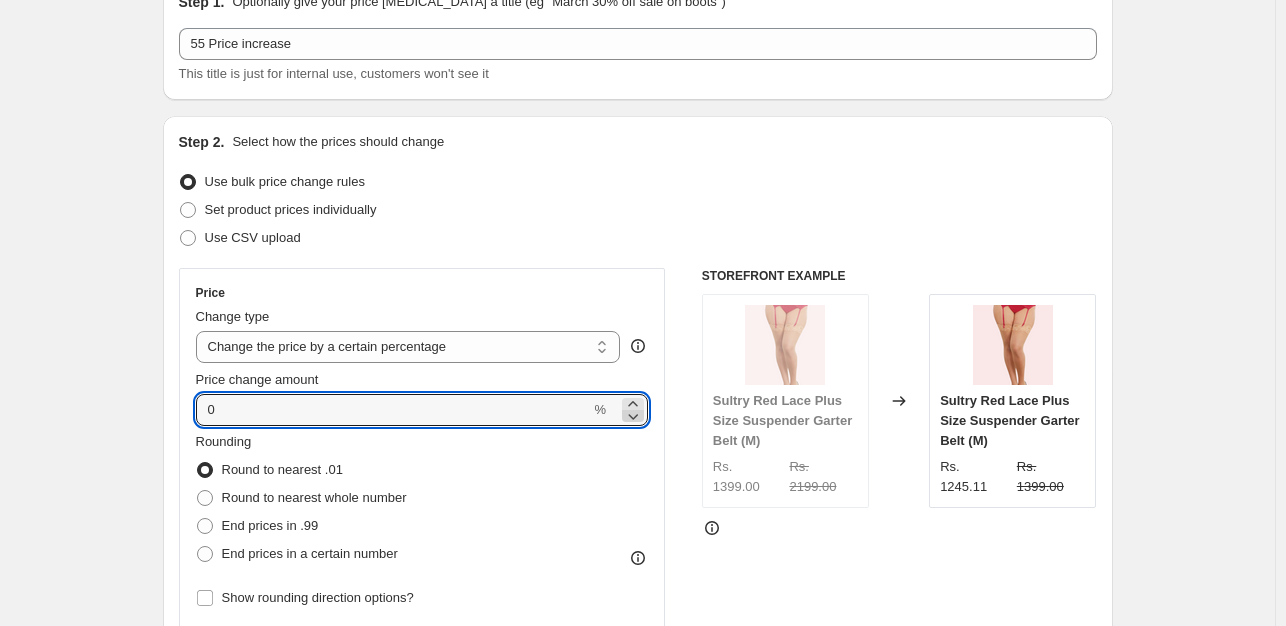 click 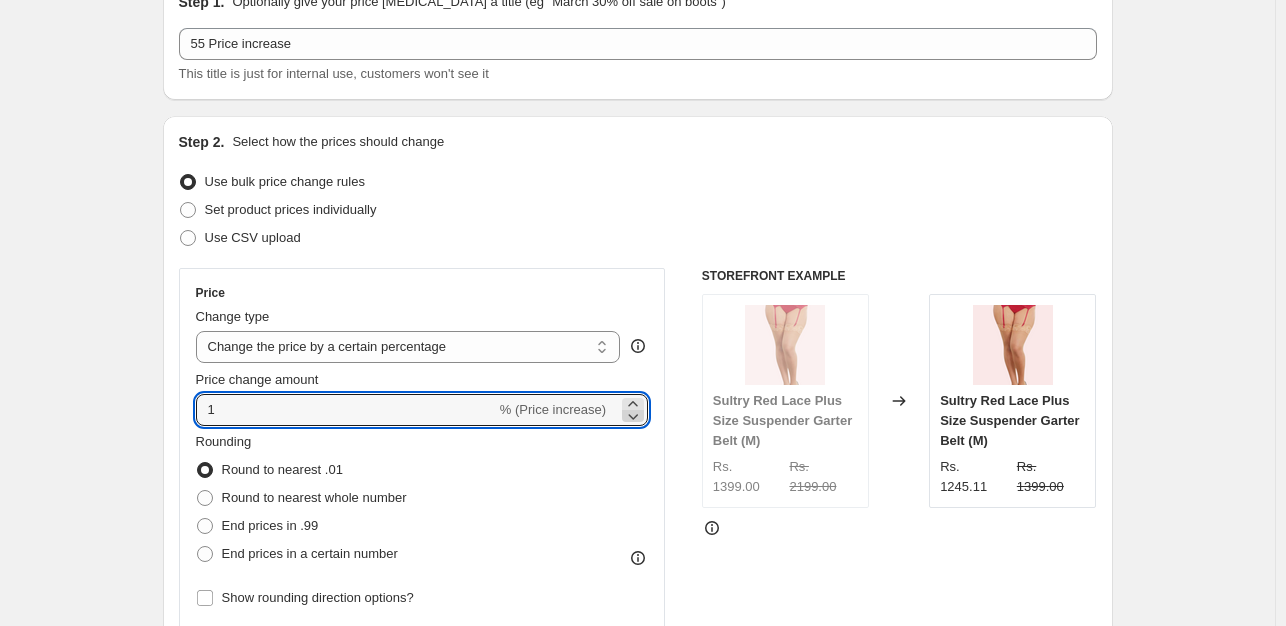 click 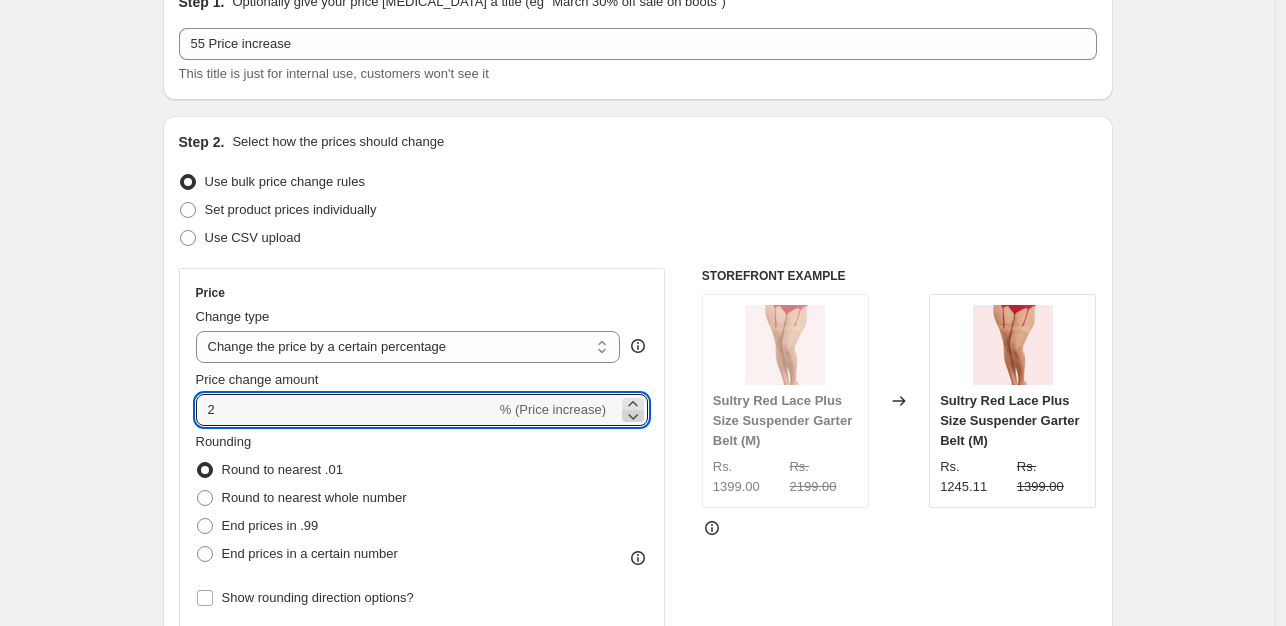 click 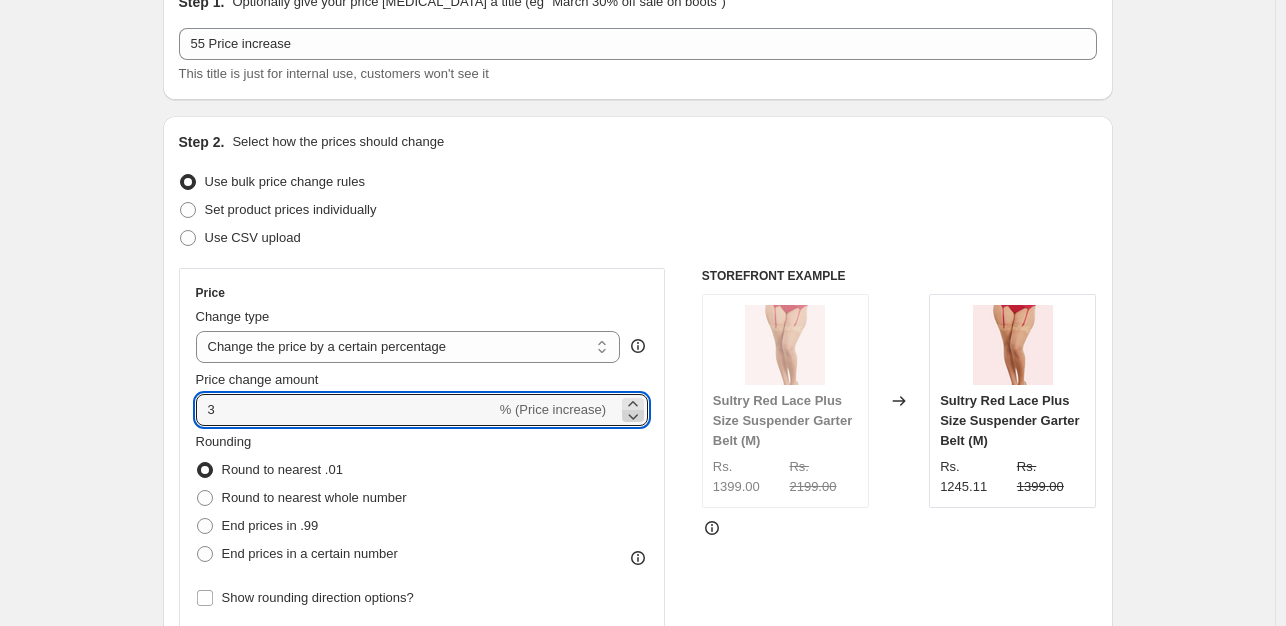 click 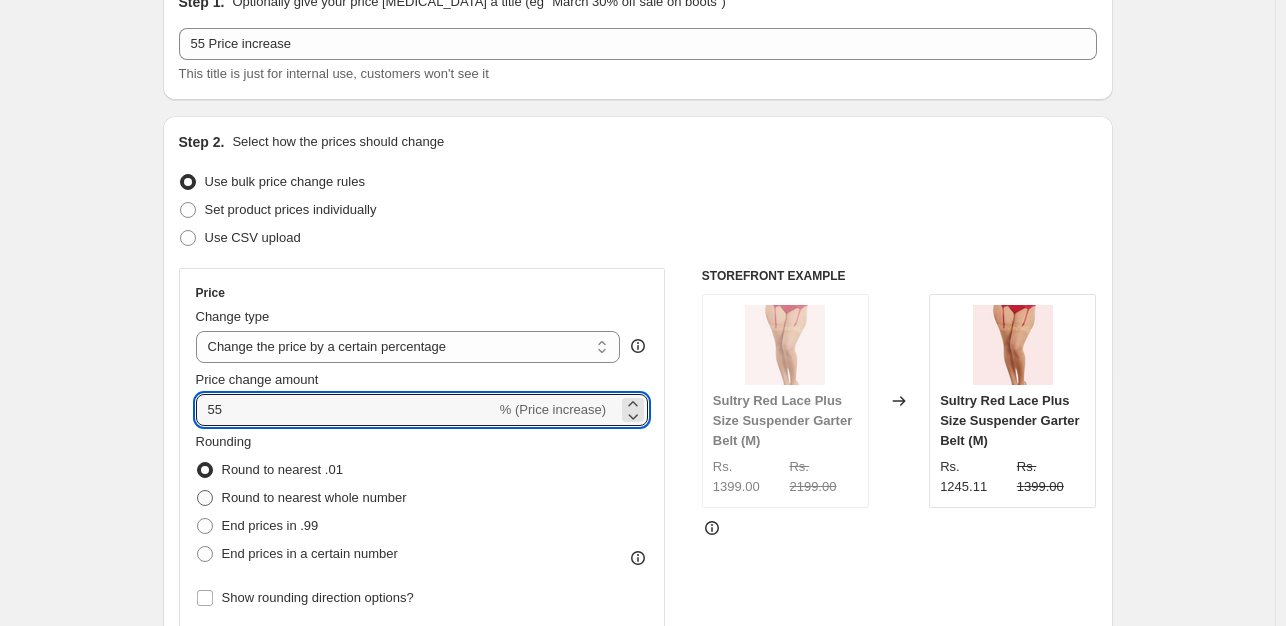 type on "55" 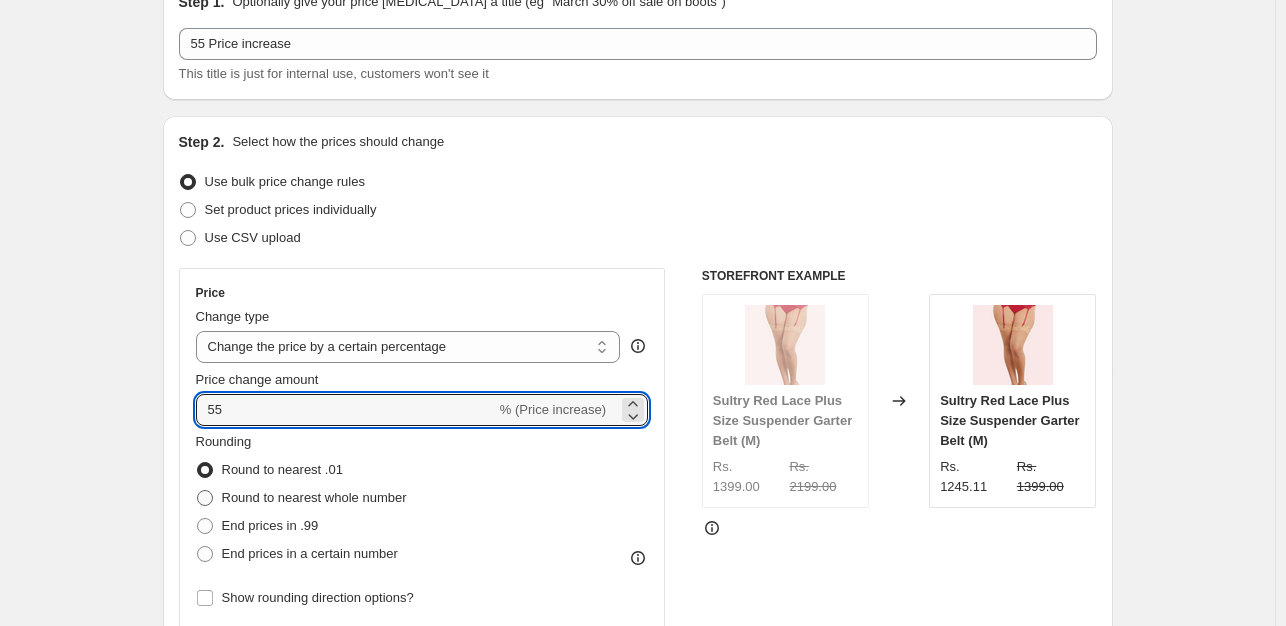 radio on "true" 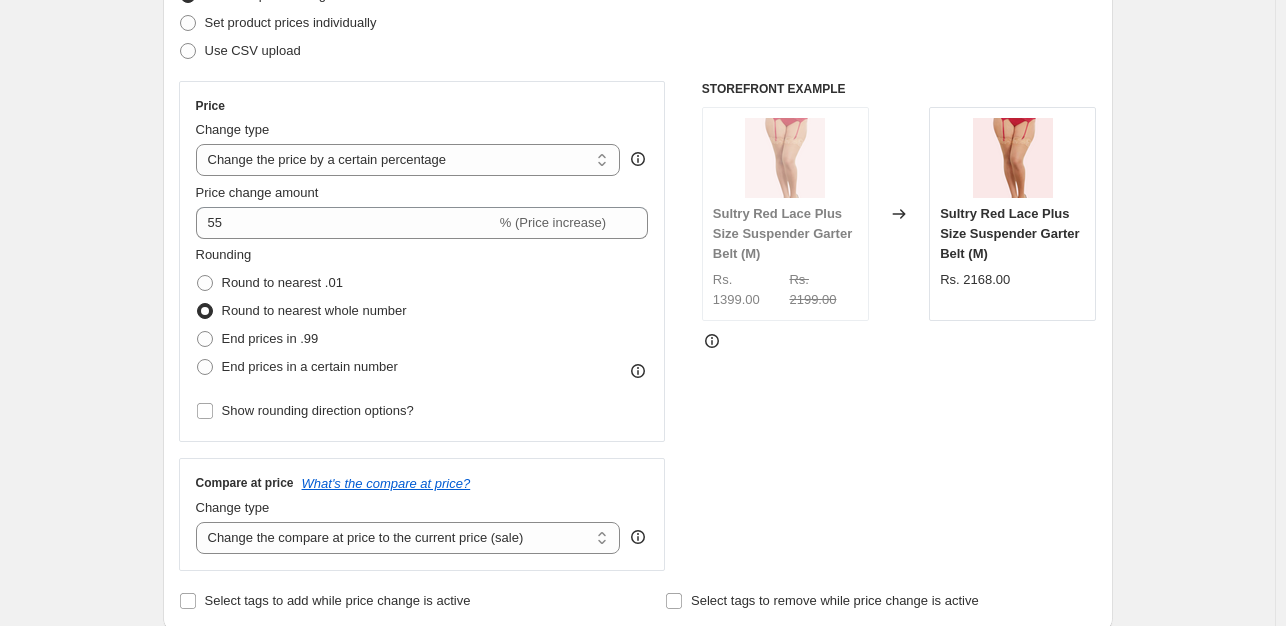 scroll, scrollTop: 300, scrollLeft: 0, axis: vertical 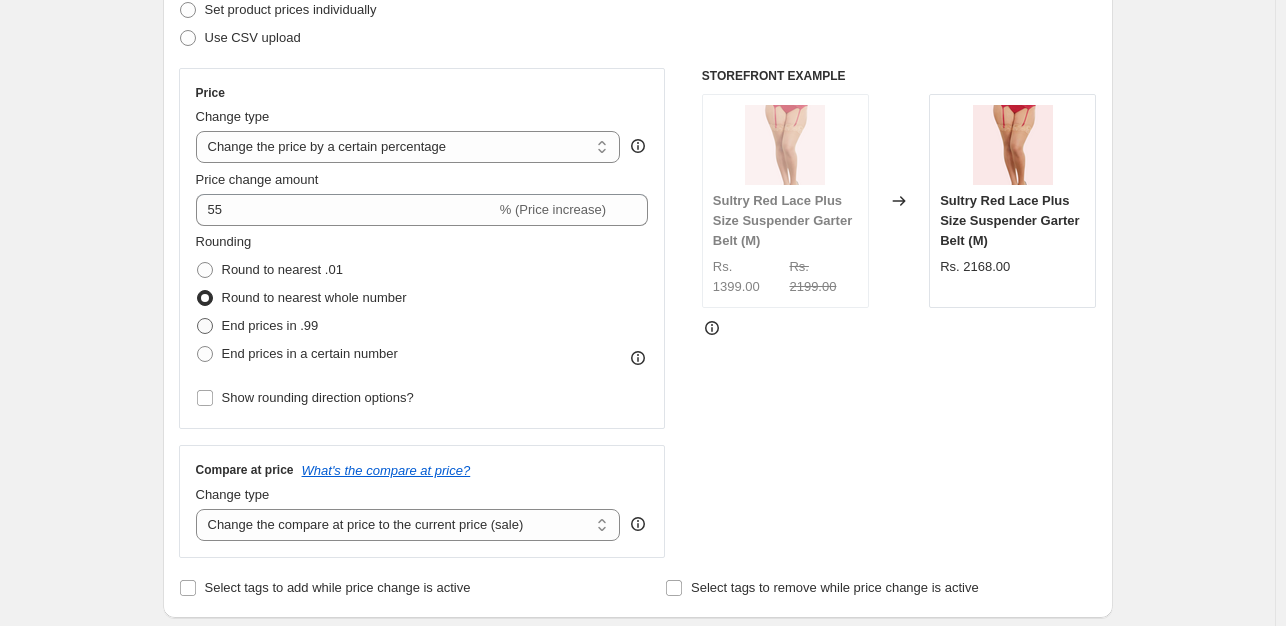 click on "End prices in .99" at bounding box center [270, 325] 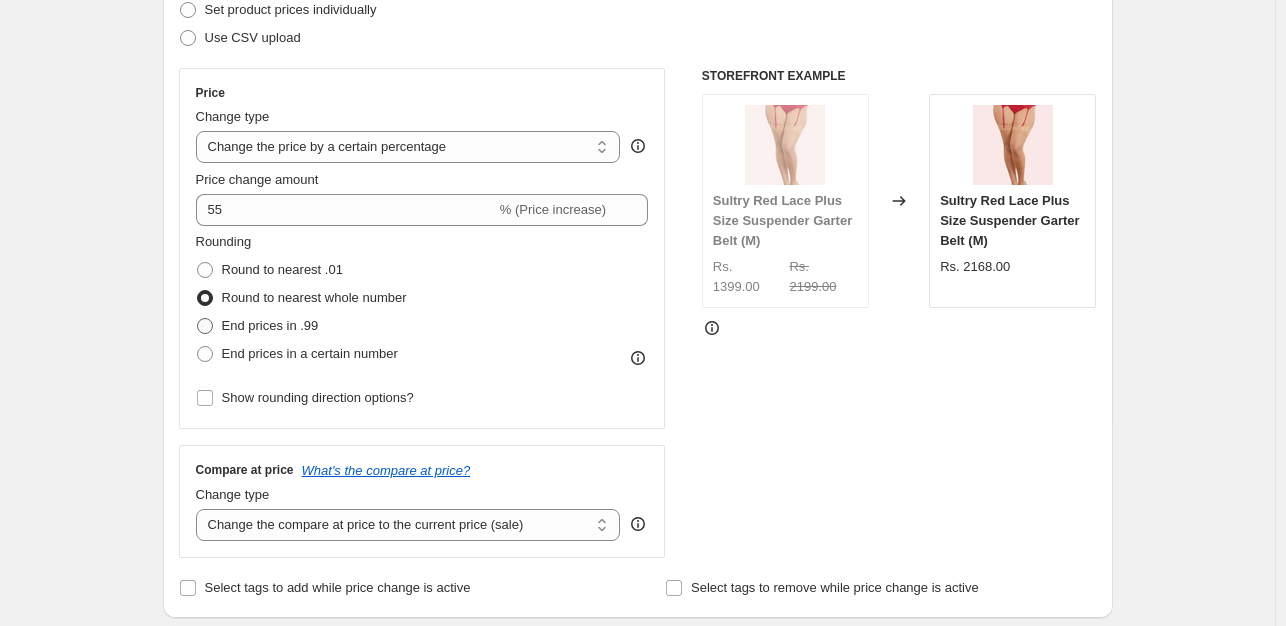 radio on "true" 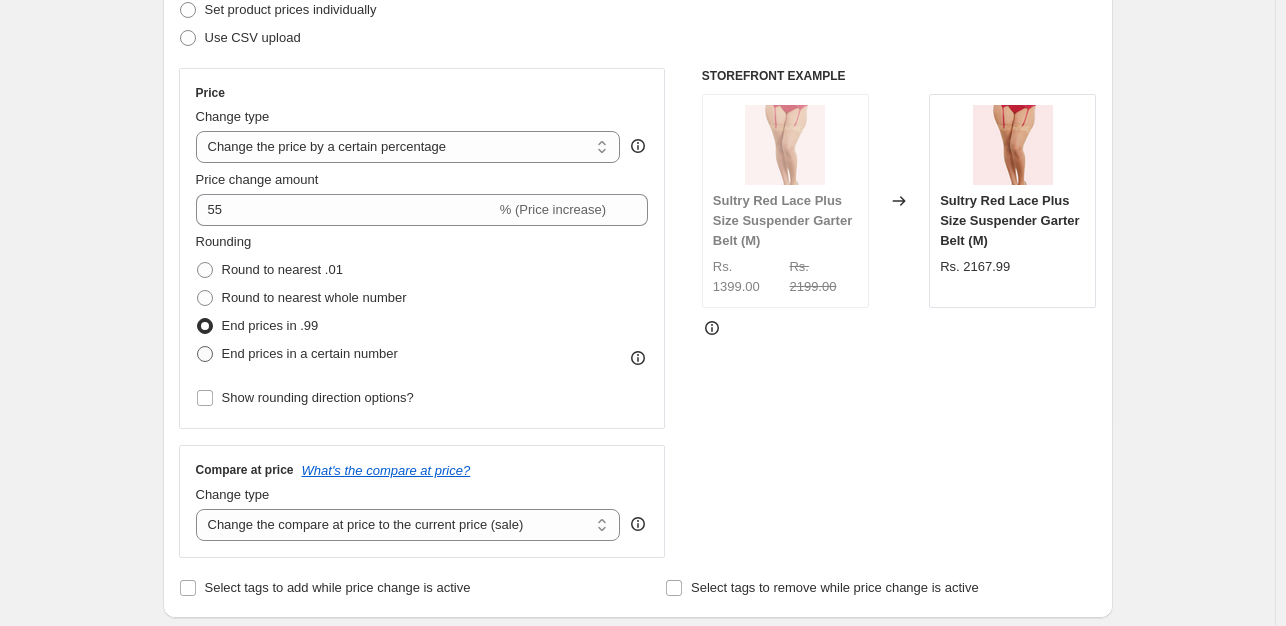 click on "End prices in a certain number" at bounding box center (310, 353) 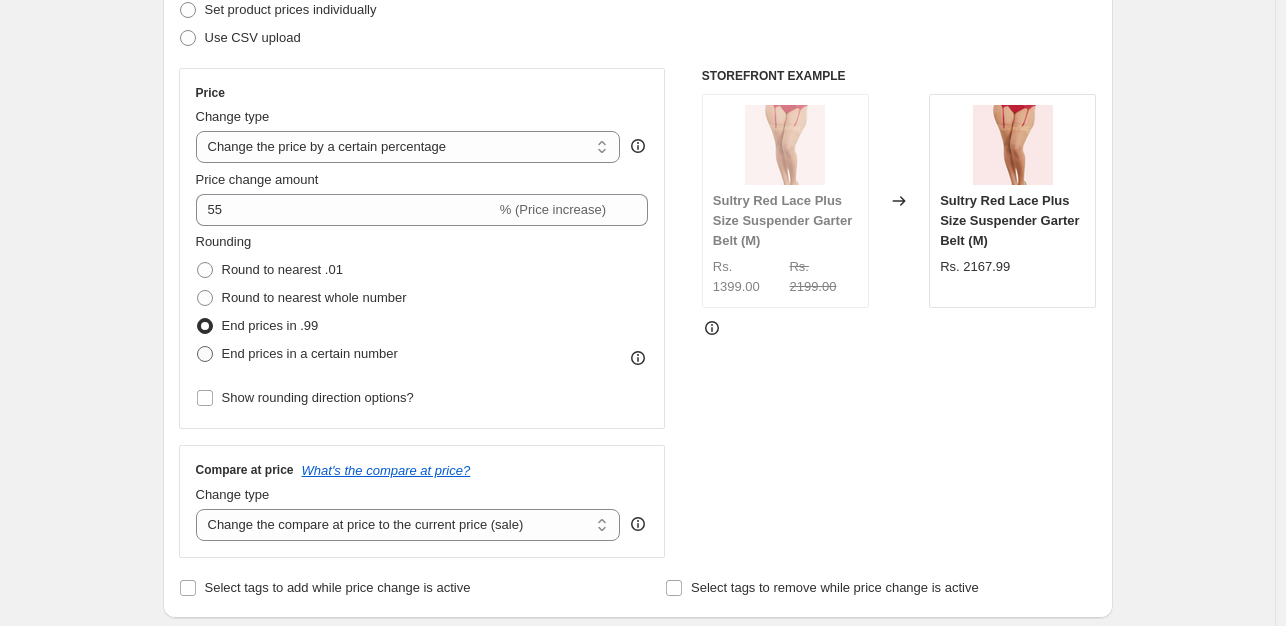 radio on "true" 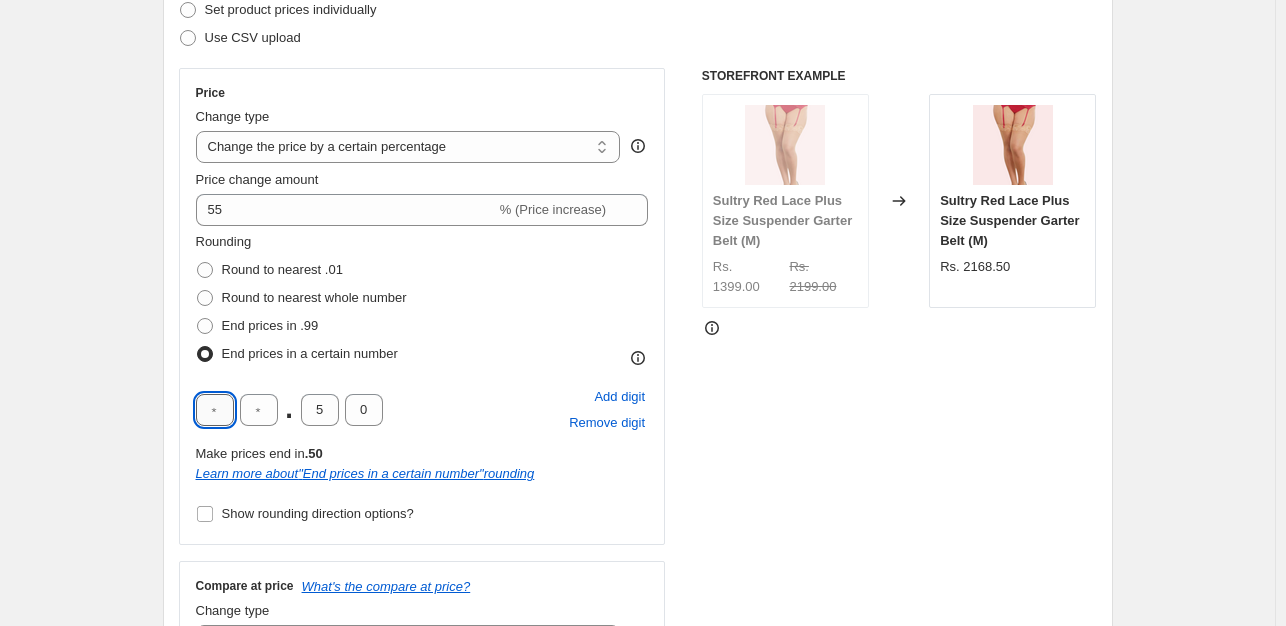 click at bounding box center (215, 410) 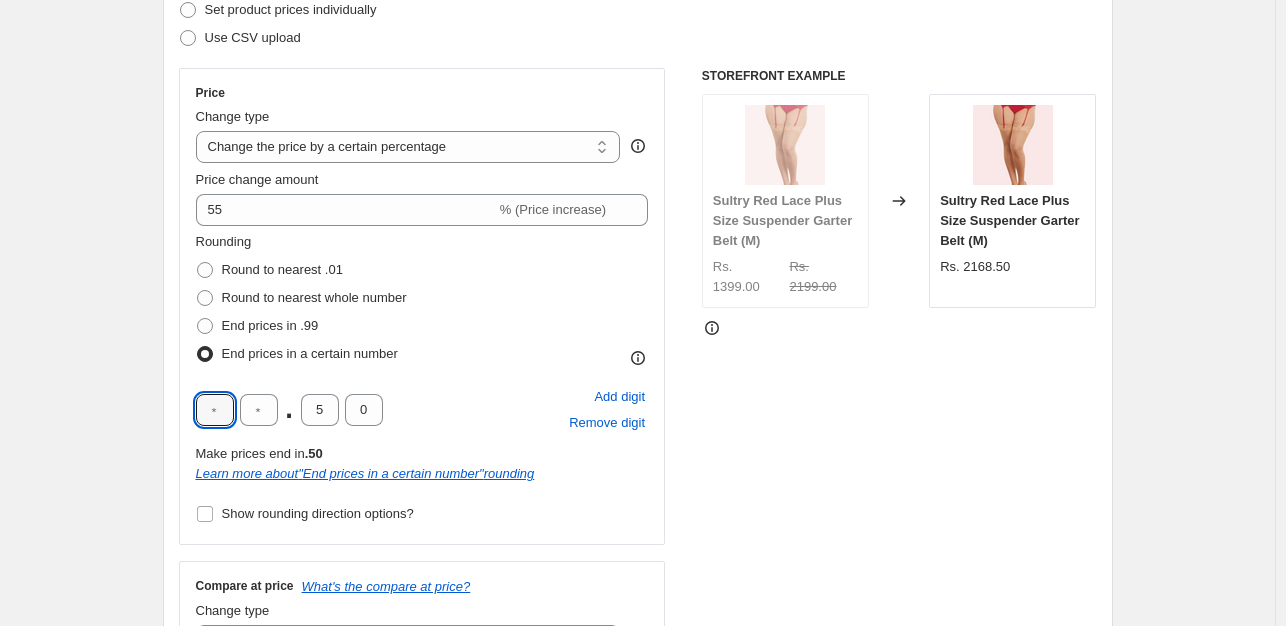 type on "9" 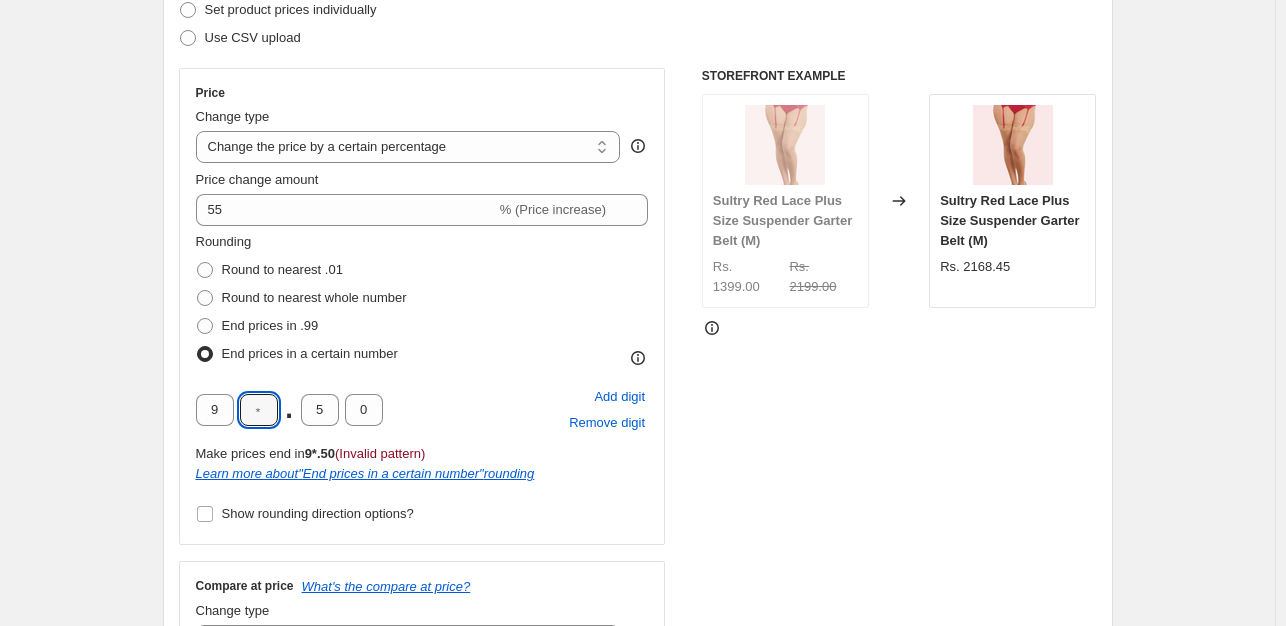 type on "9" 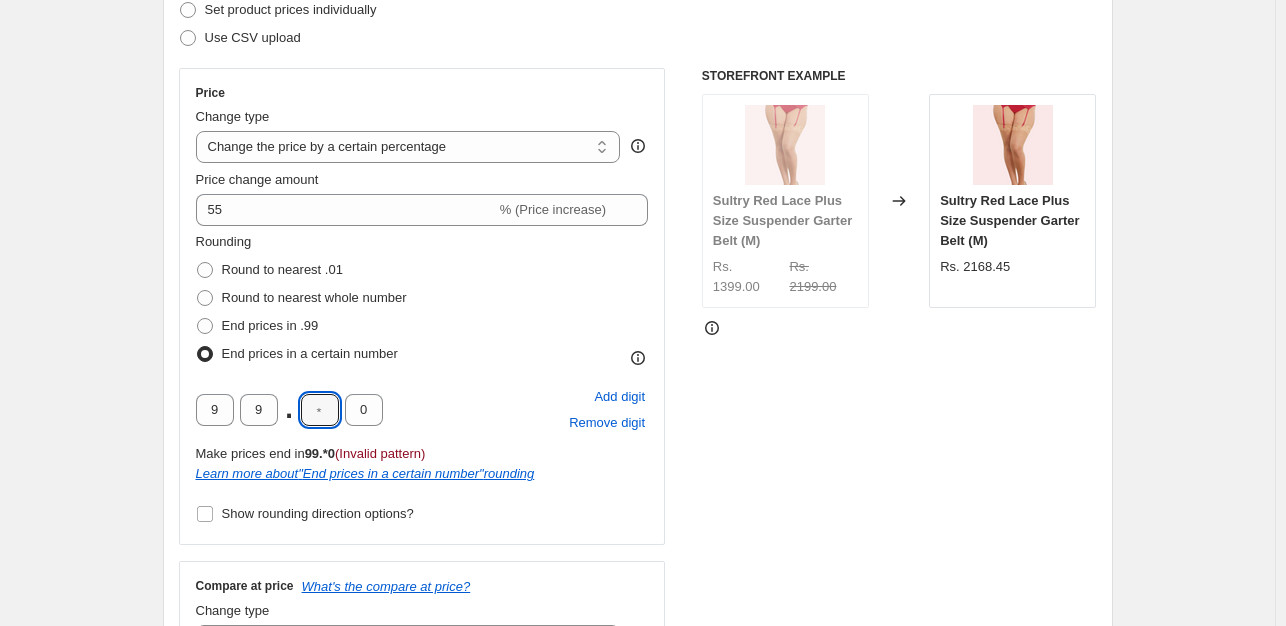 type on "0" 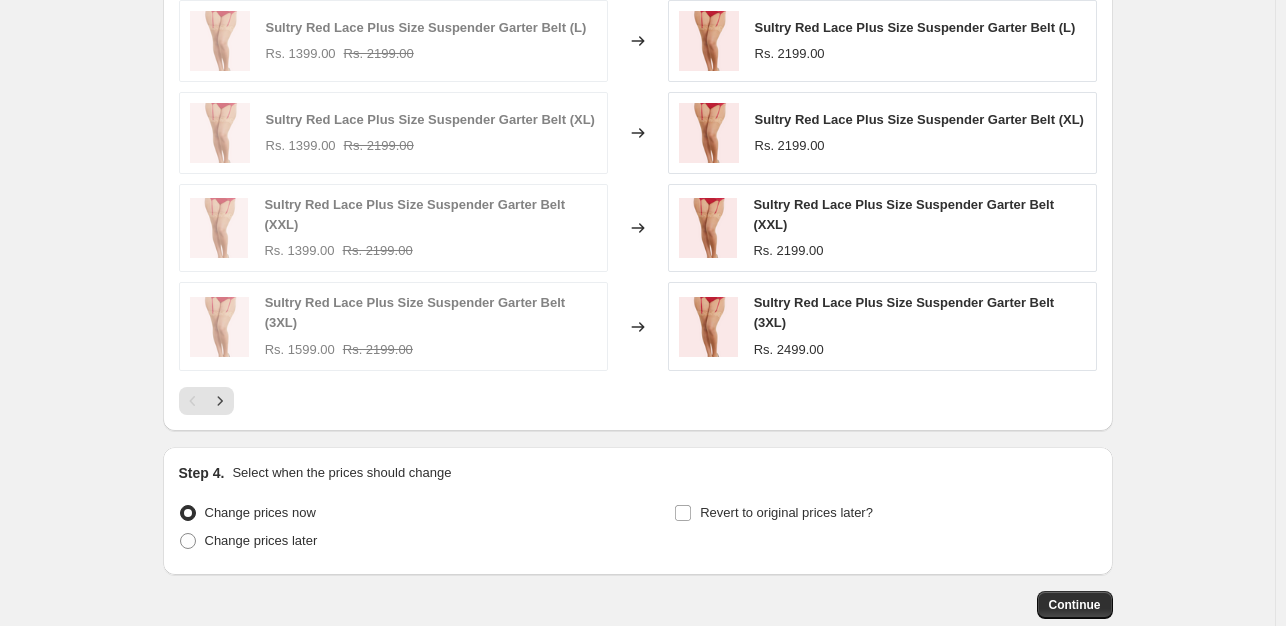 scroll, scrollTop: 1488, scrollLeft: 0, axis: vertical 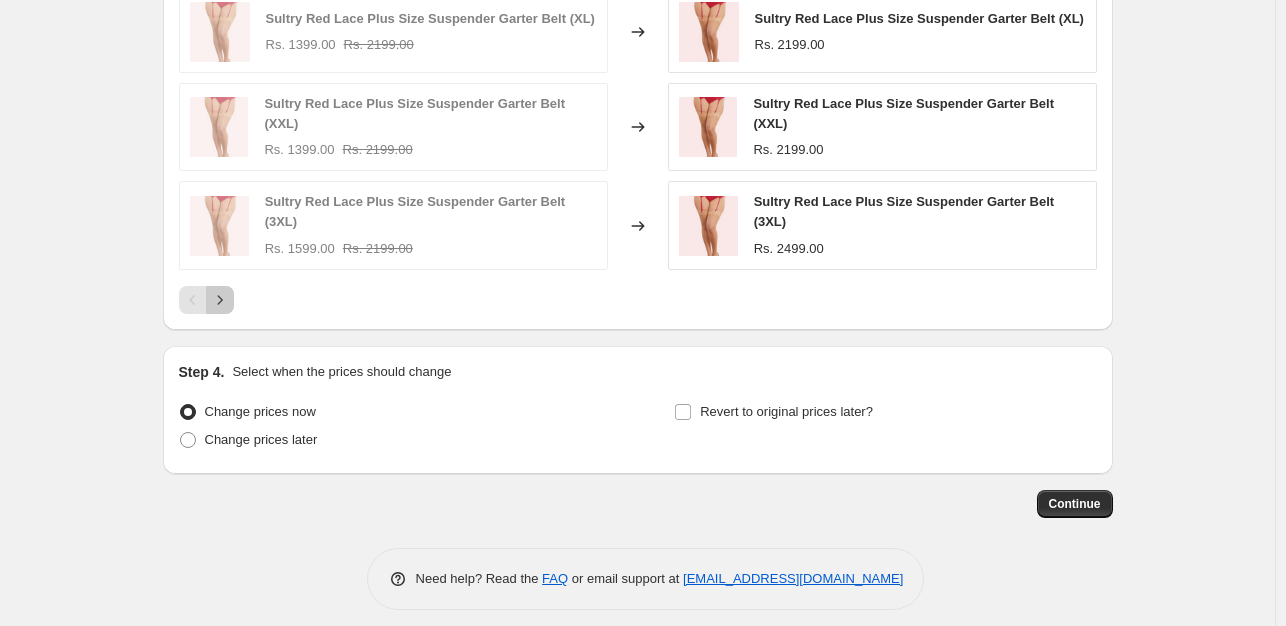 click 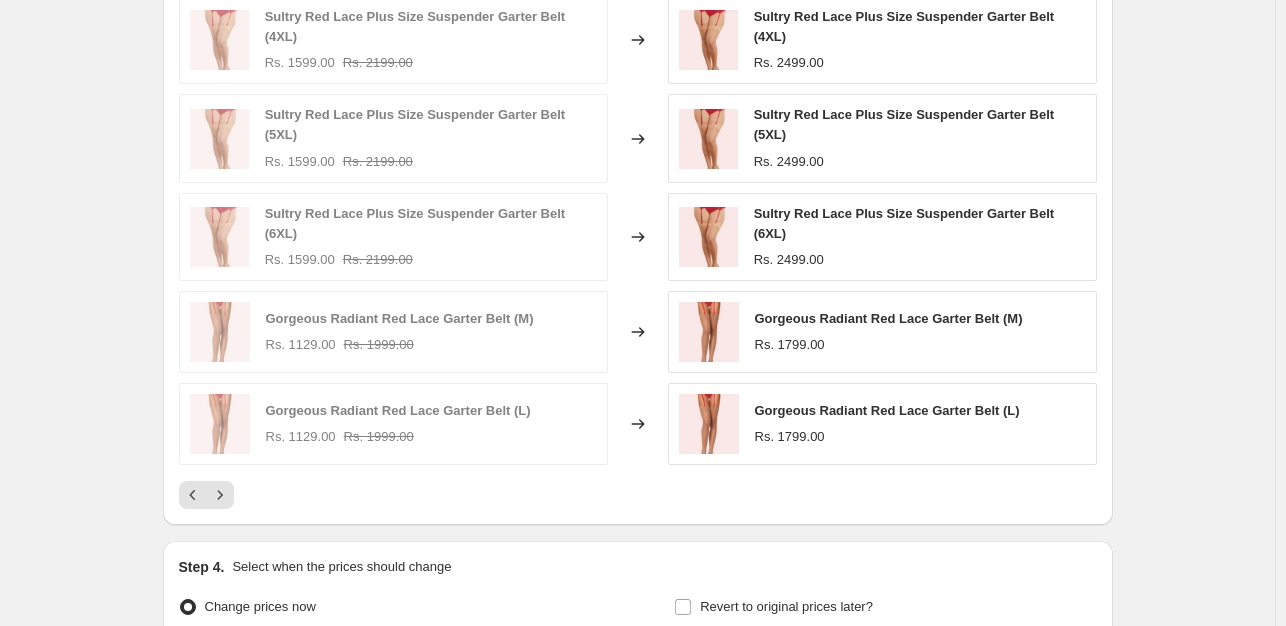 scroll, scrollTop: 1288, scrollLeft: 0, axis: vertical 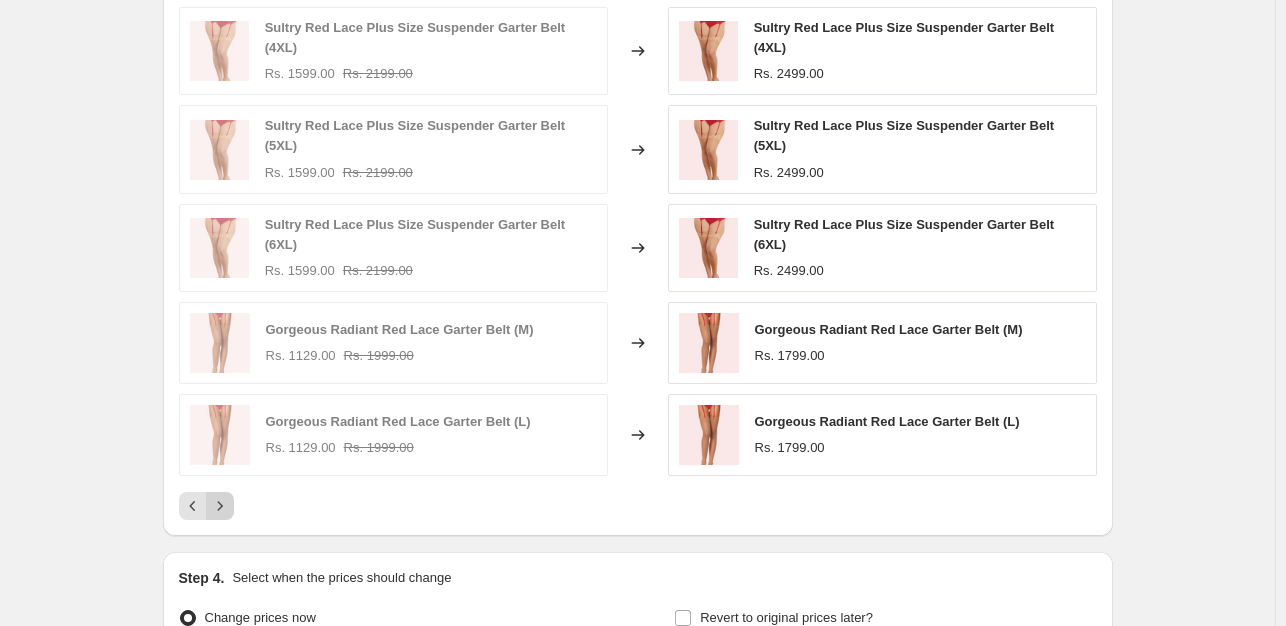 click 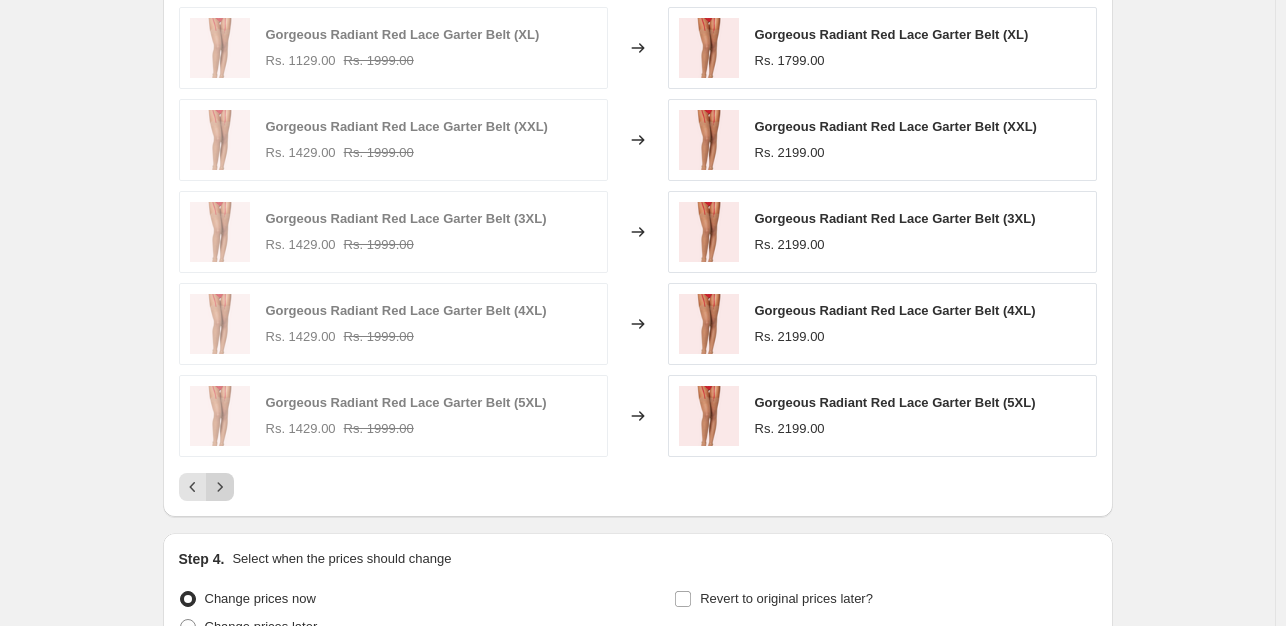 click 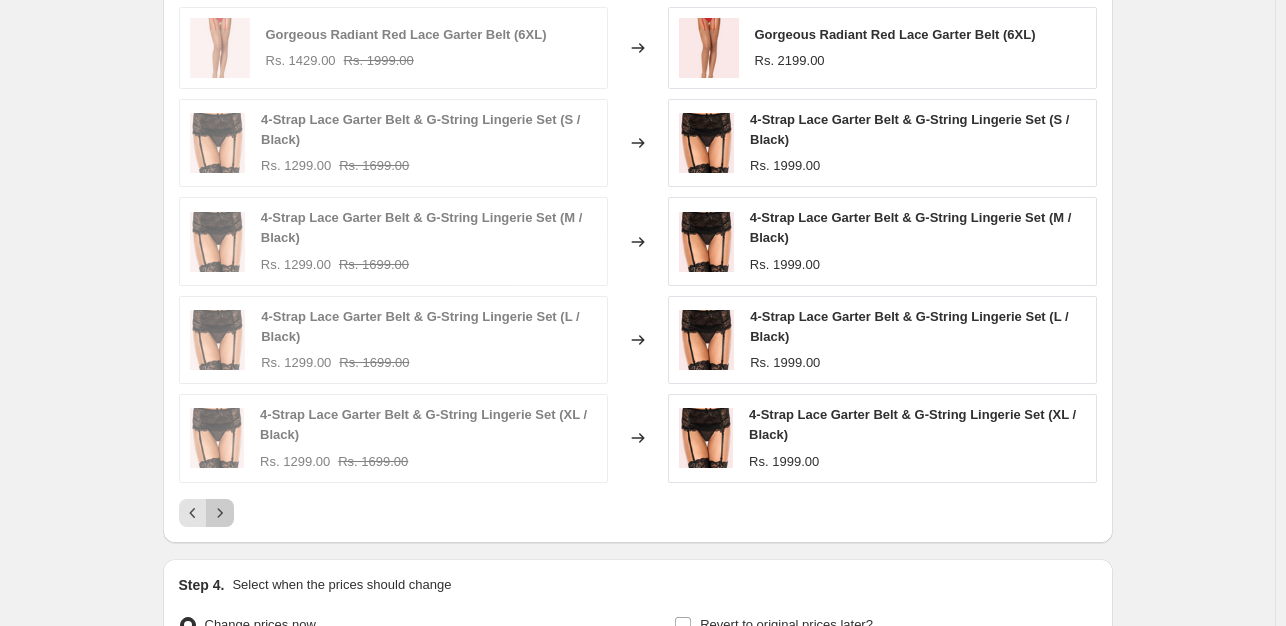 click 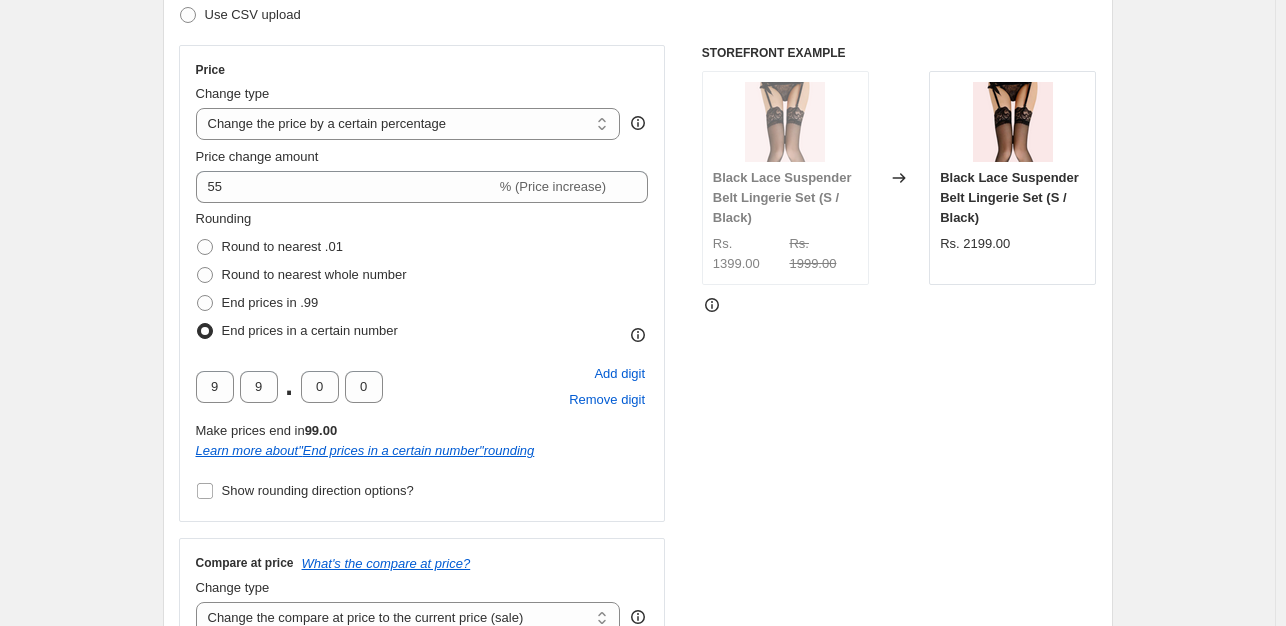 scroll, scrollTop: 288, scrollLeft: 0, axis: vertical 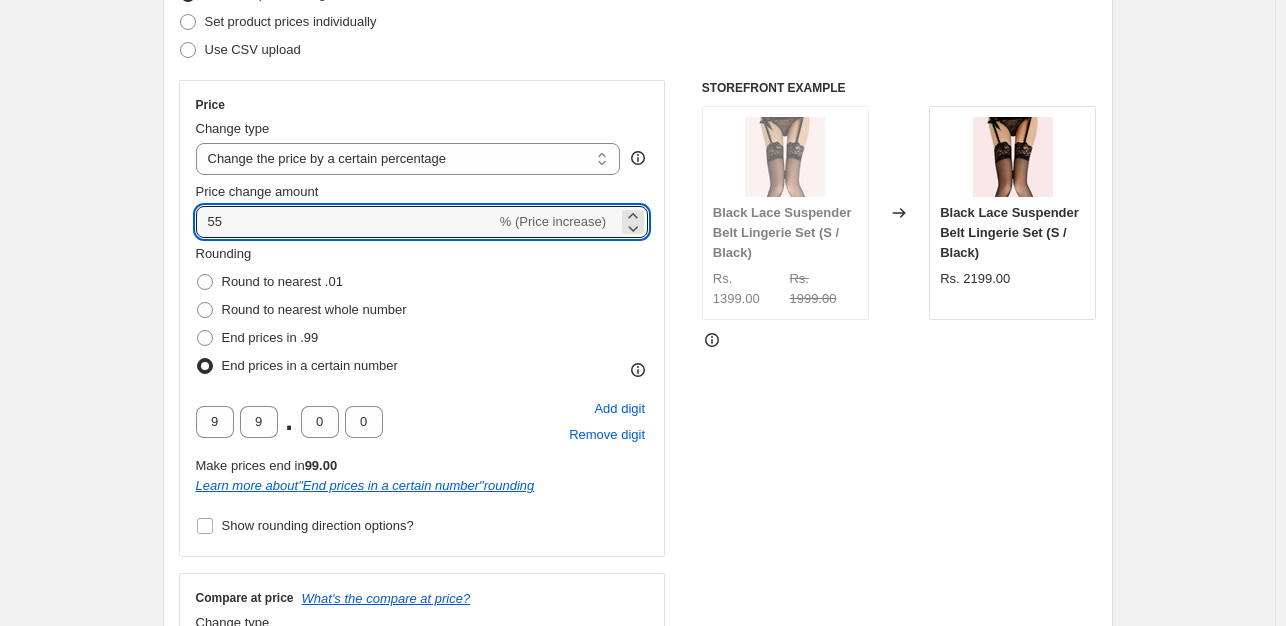 drag, startPoint x: 229, startPoint y: 221, endPoint x: 187, endPoint y: 221, distance: 42 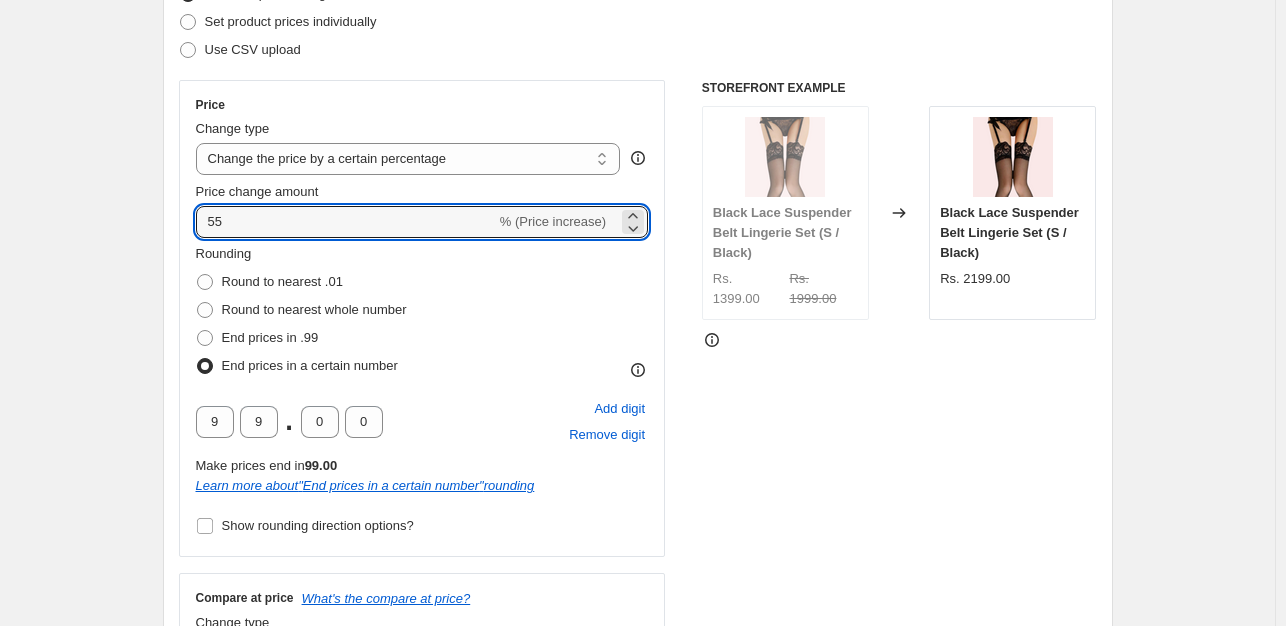 click on "Price Change type Change the price to a certain amount Change the price by a certain amount Change the price by a certain percentage Change the price to the current compare at price (price before sale) Change the price by a certain amount relative to the compare at price Change the price by a certain percentage relative to the compare at price Don't change the price Change the price by a certain percentage relative to the cost per item Change price to certain cost margin Change the price by a certain percentage Price change amount 55 % (Price increase) Rounding Round to nearest .01 Round to nearest whole number End prices in .99 End prices in a certain number 9 9 . 0 0 Add digit Remove digit Make prices end in  99.00 Learn more about  " End prices in a certain number "  rounding Show rounding direction options?" at bounding box center (422, 318) 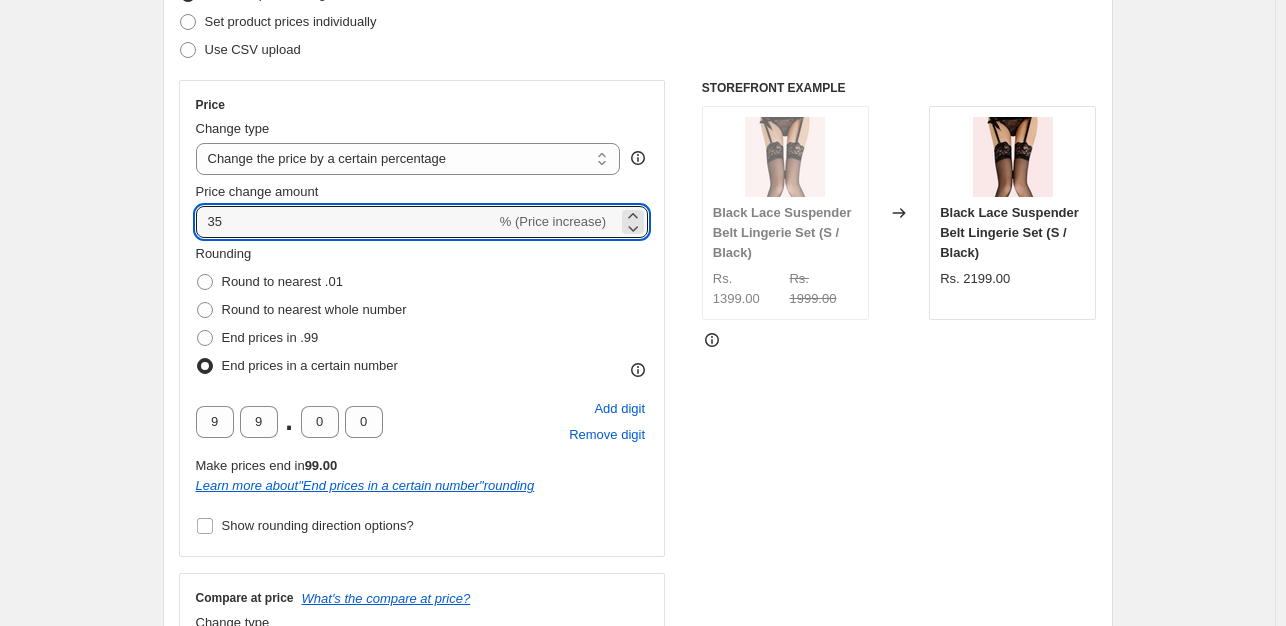 type on "35" 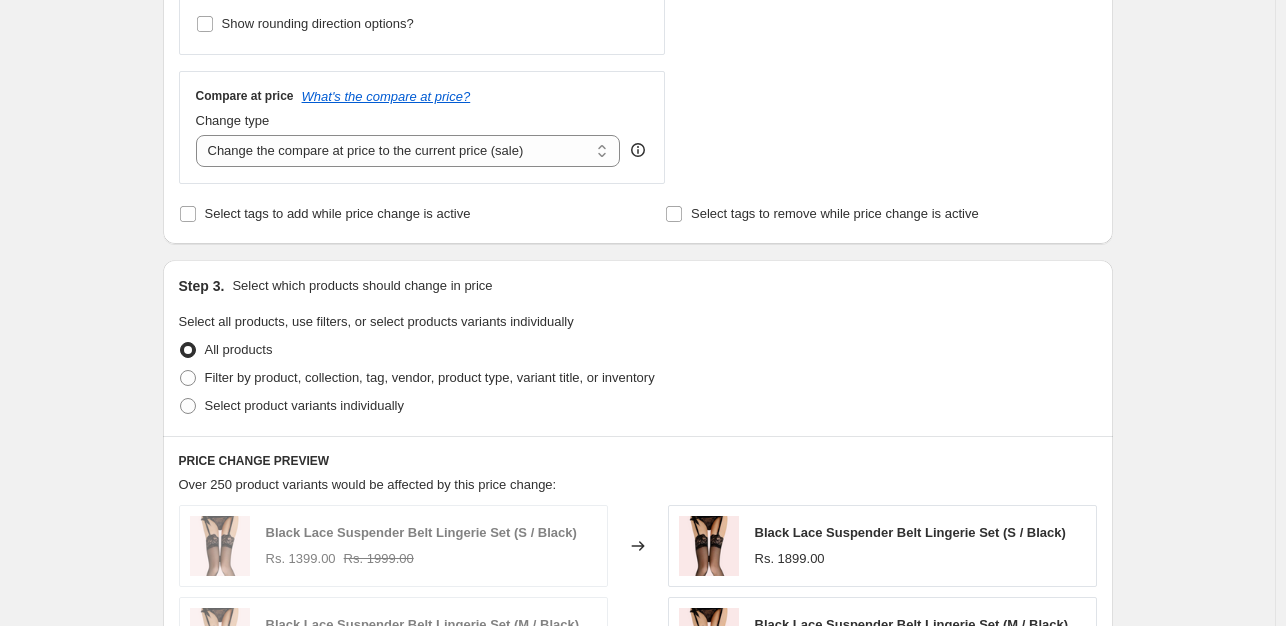 scroll, scrollTop: 788, scrollLeft: 0, axis: vertical 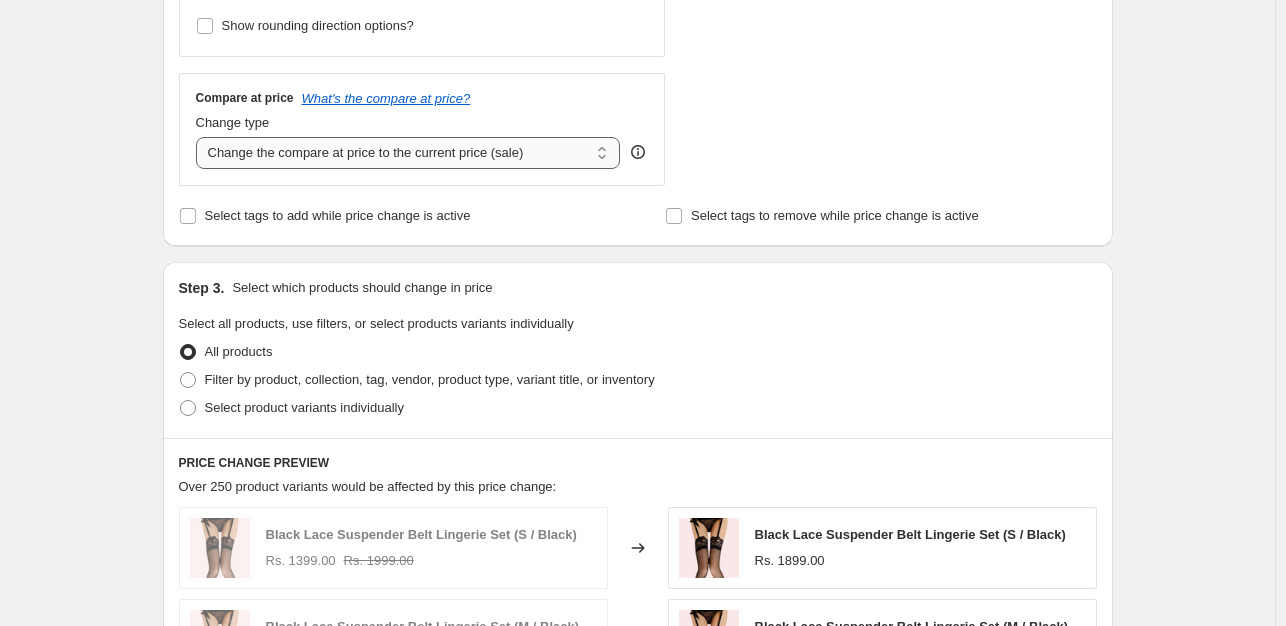 click on "Change the compare at price to the current price (sale) Change the compare at price to a certain amount Change the compare at price by a certain amount Change the compare at price by a certain percentage Change the compare at price by a certain amount relative to the actual price Change the compare at price by a certain percentage relative to the actual price Don't change the compare at price Remove the compare at price" at bounding box center (408, 153) 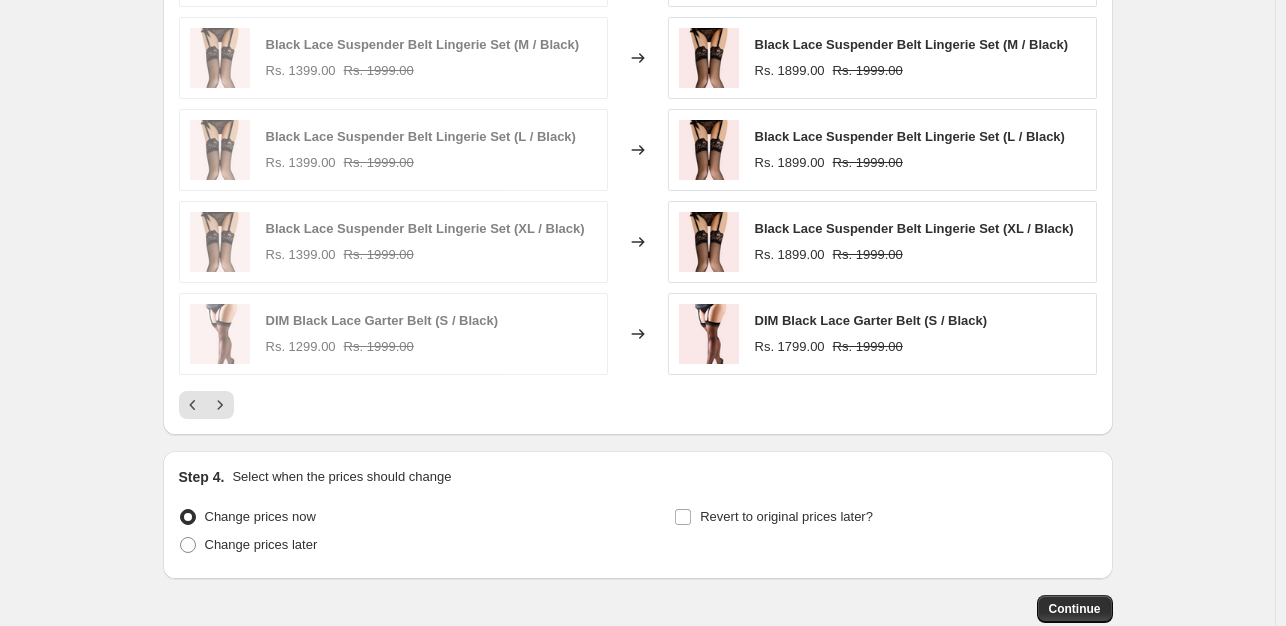 scroll, scrollTop: 1488, scrollLeft: 0, axis: vertical 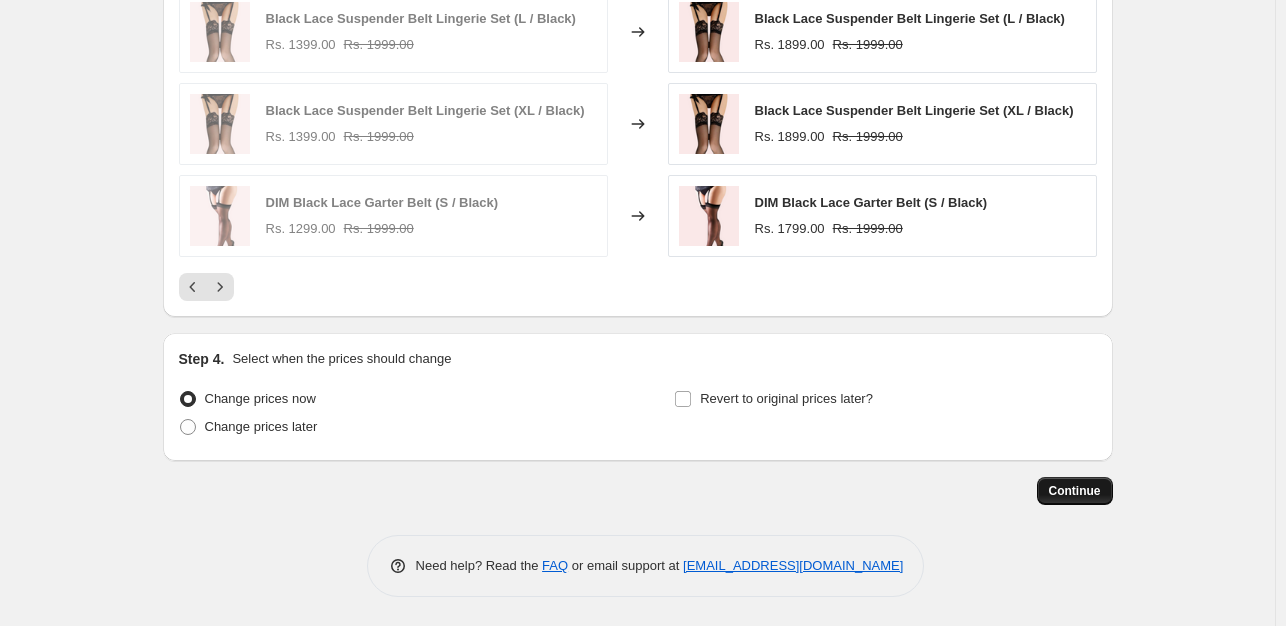 click on "Continue" at bounding box center (1075, 491) 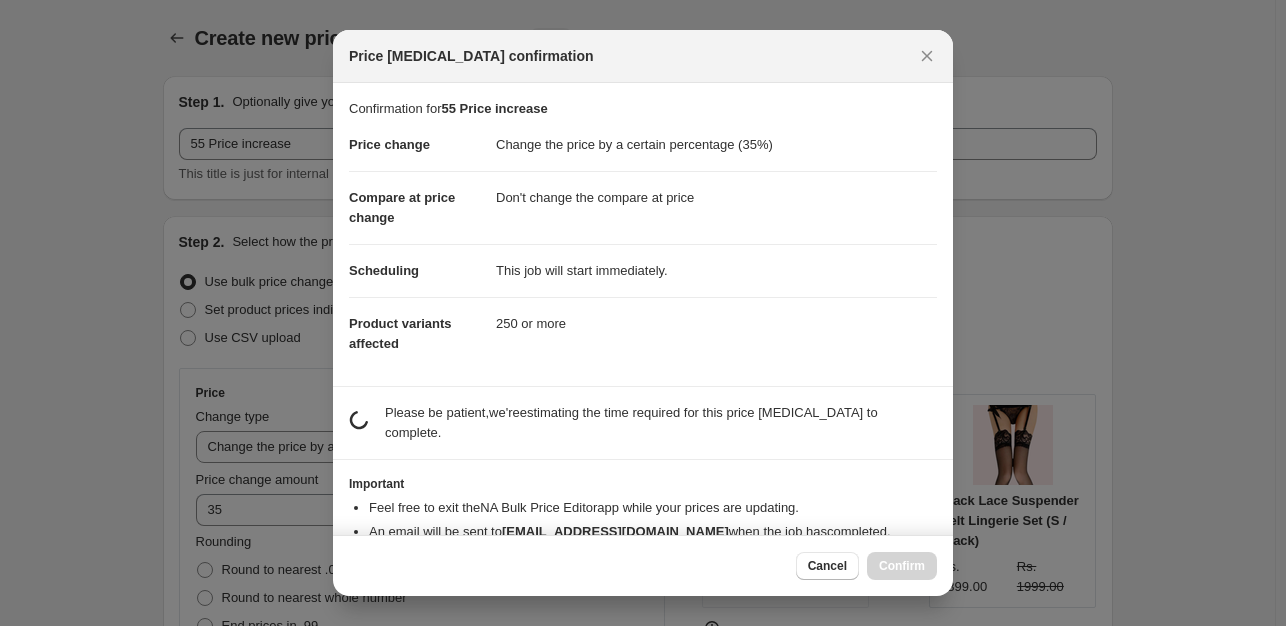 scroll, scrollTop: 0, scrollLeft: 0, axis: both 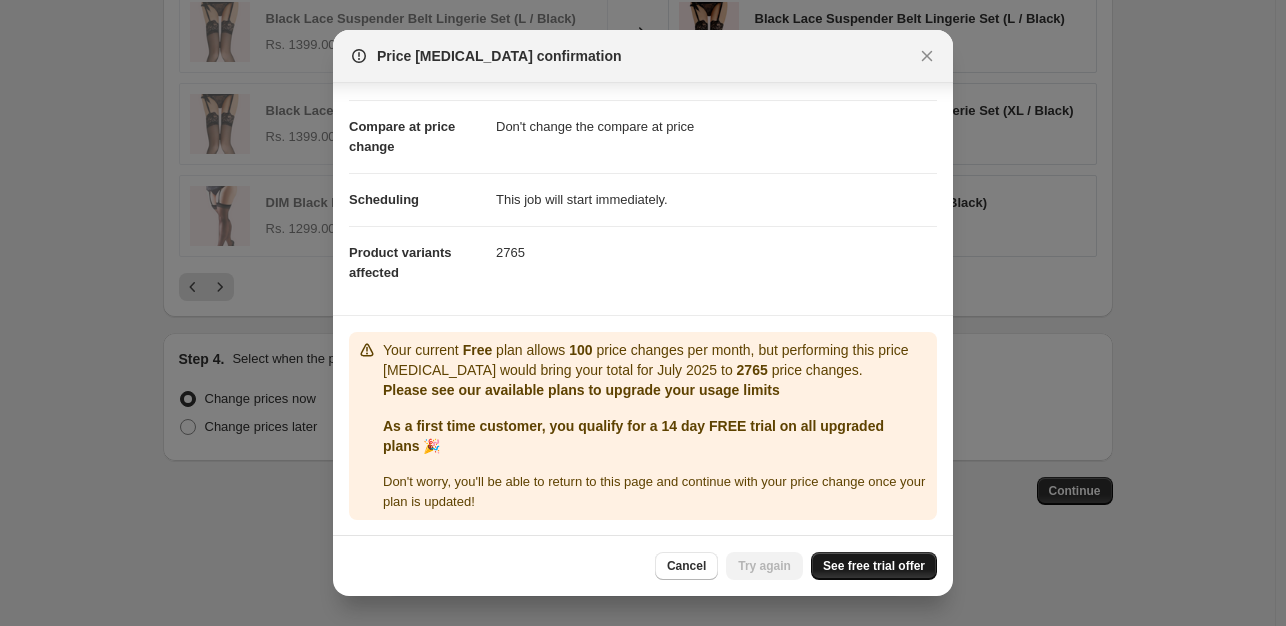 click on "See free trial offer" at bounding box center (874, 566) 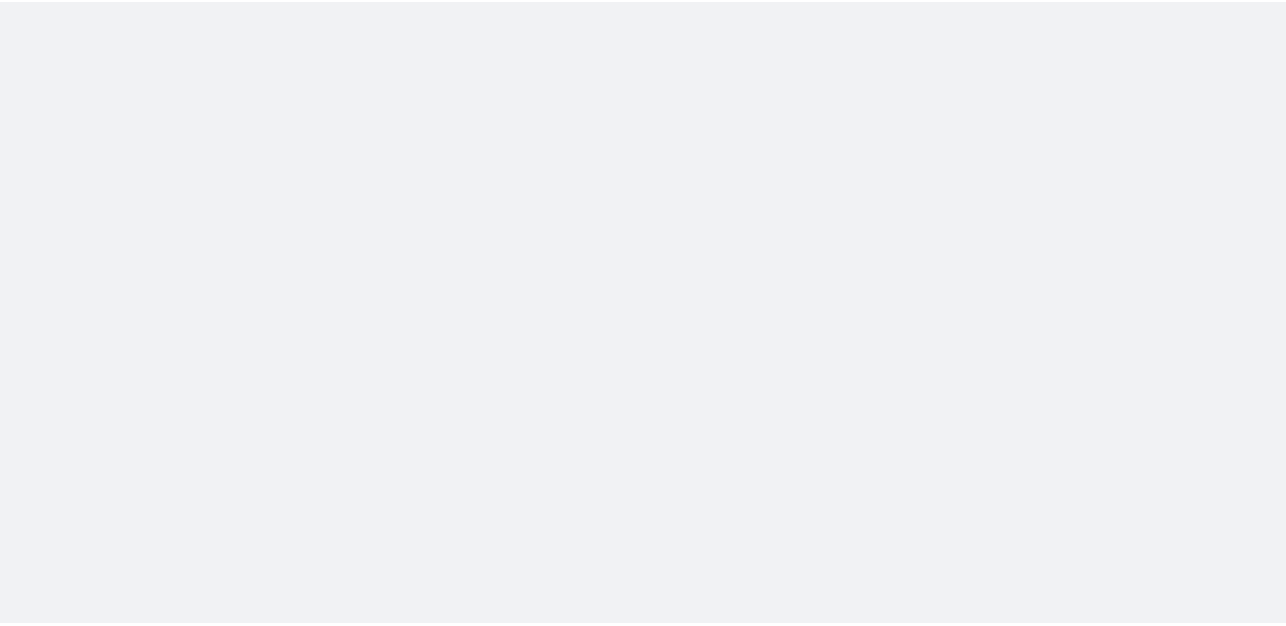 scroll, scrollTop: 0, scrollLeft: 0, axis: both 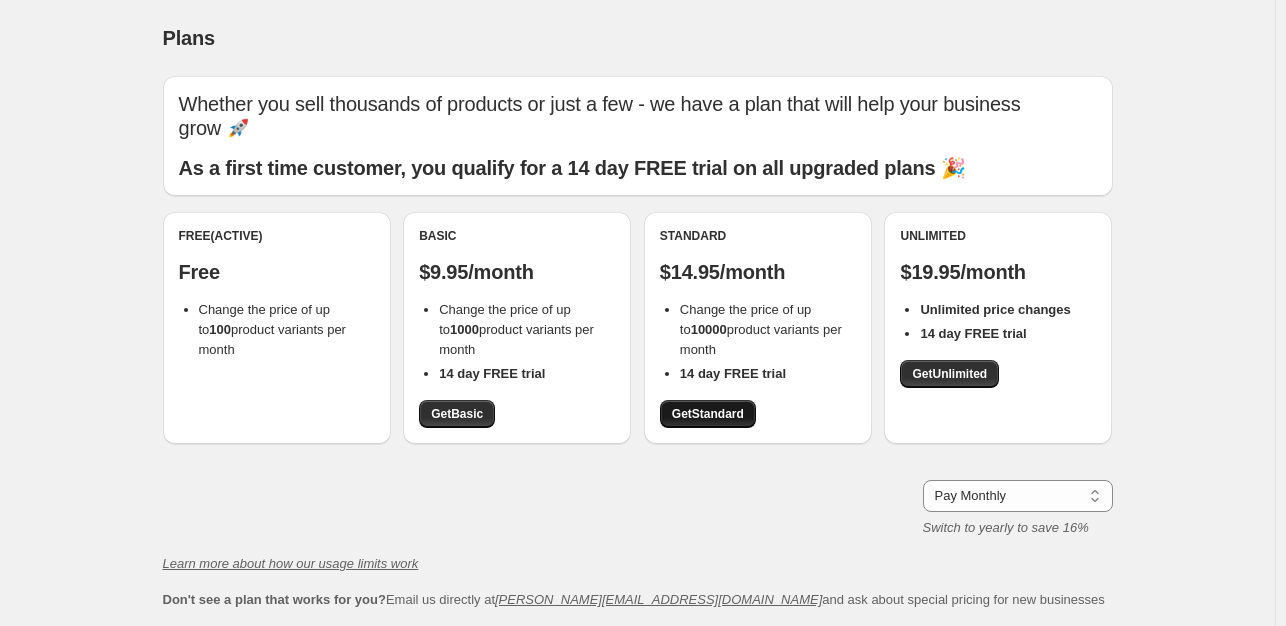 click on "Get  Standard" at bounding box center (708, 414) 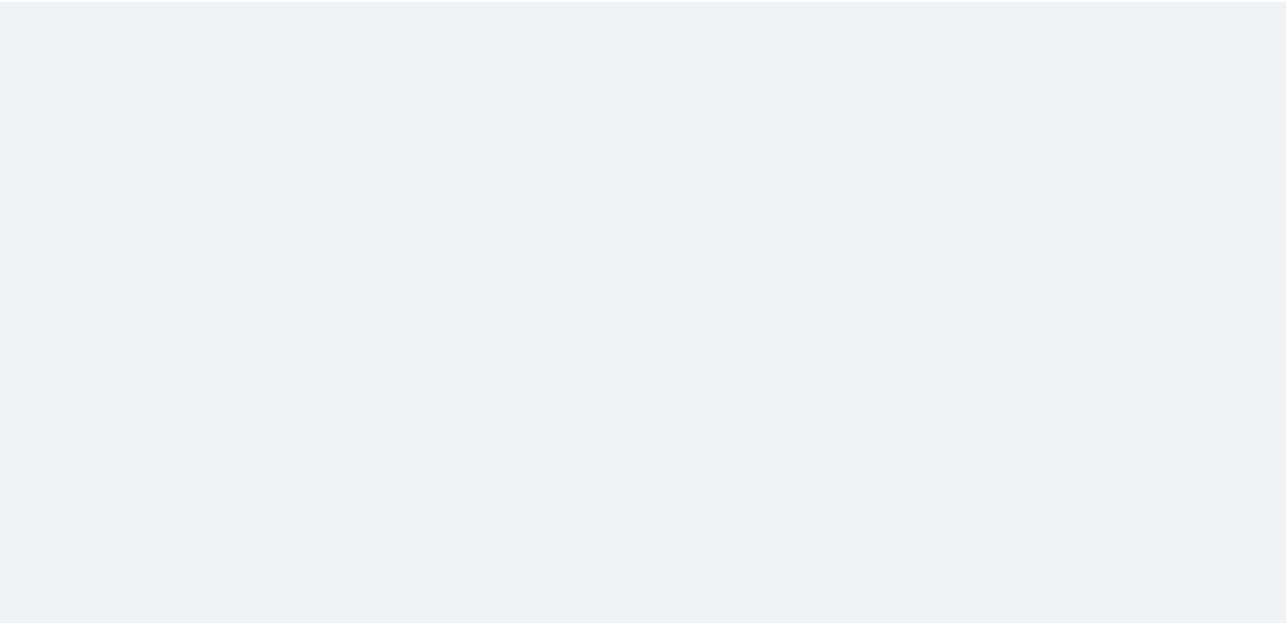 scroll, scrollTop: 0, scrollLeft: 0, axis: both 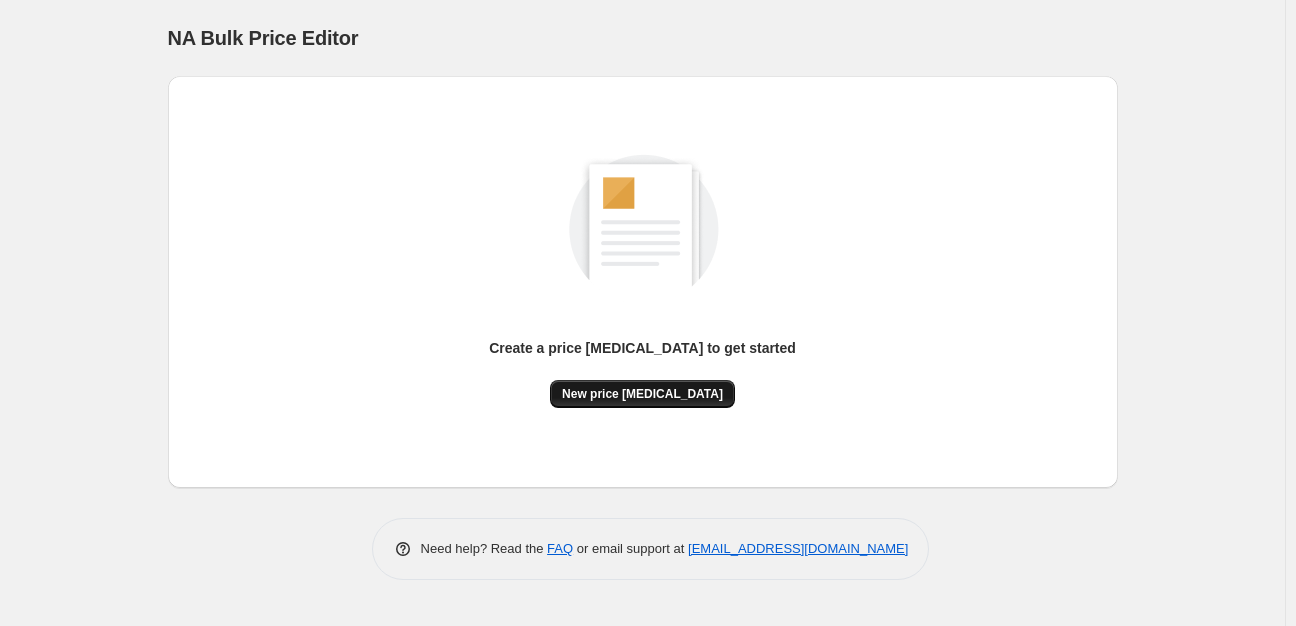 click on "New price [MEDICAL_DATA]" at bounding box center [642, 394] 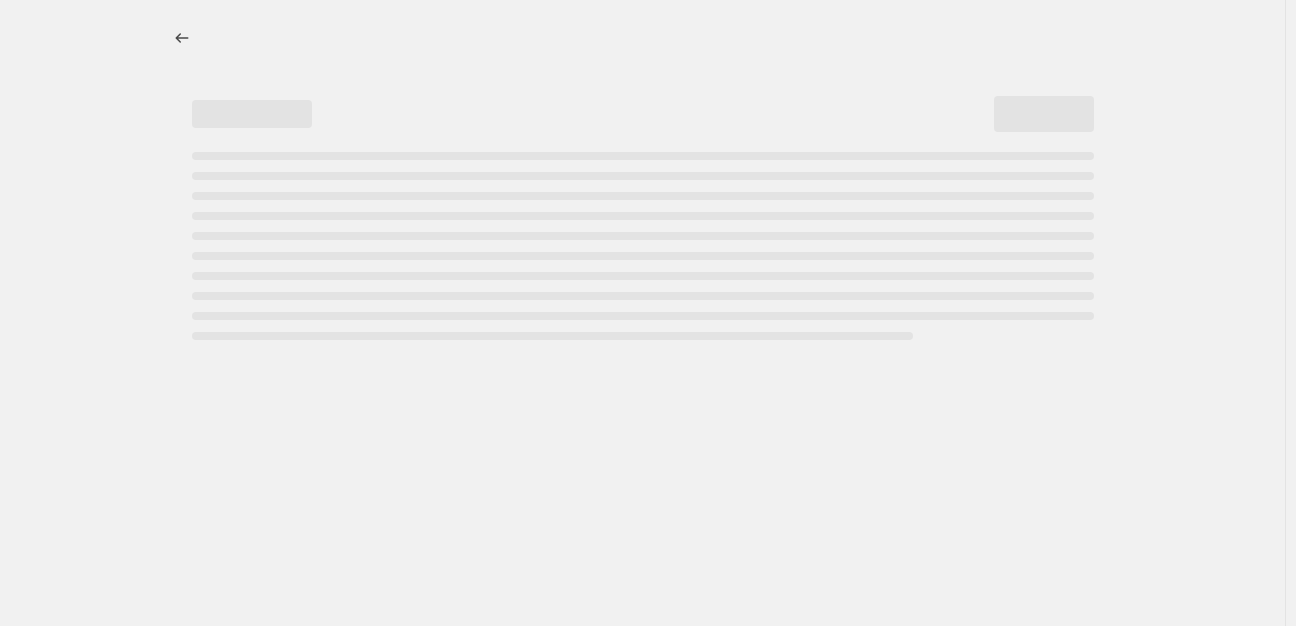 select on "percentage" 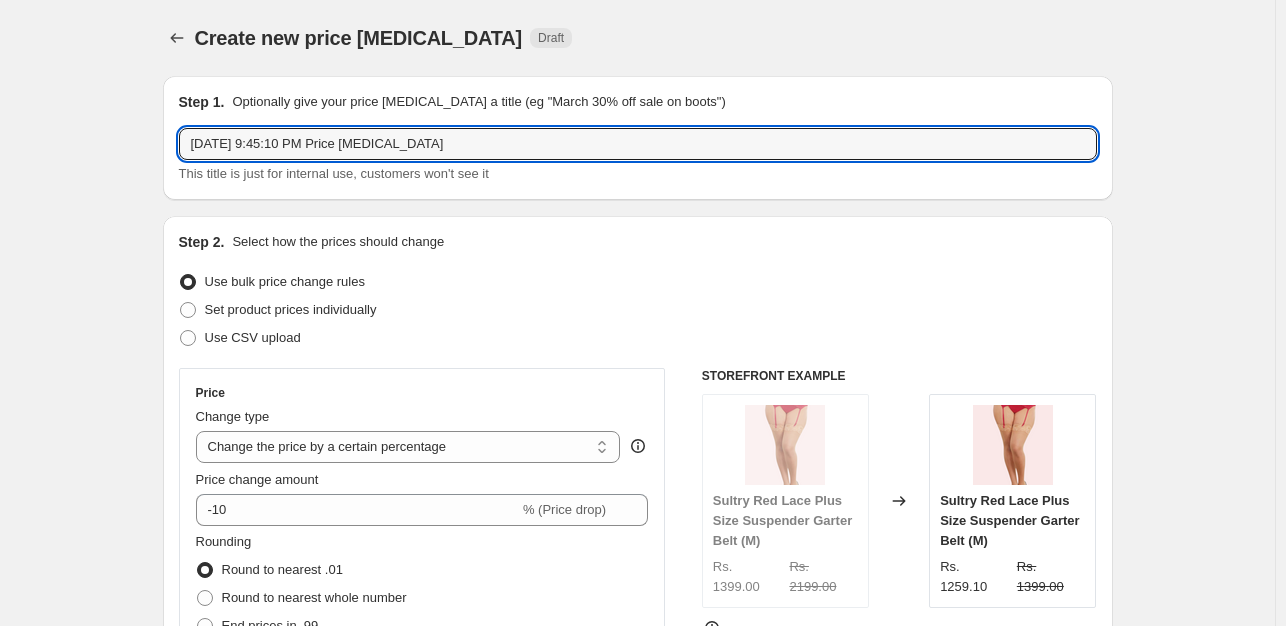 drag, startPoint x: 456, startPoint y: 147, endPoint x: 83, endPoint y: 119, distance: 374.04947 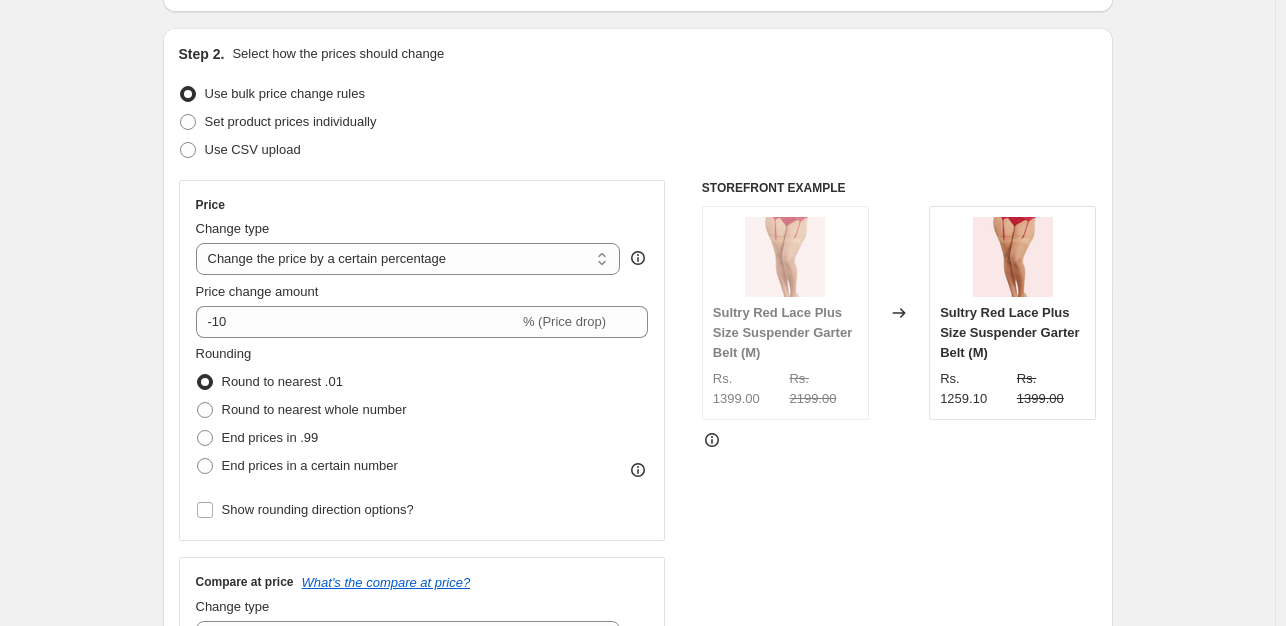 scroll, scrollTop: 200, scrollLeft: 0, axis: vertical 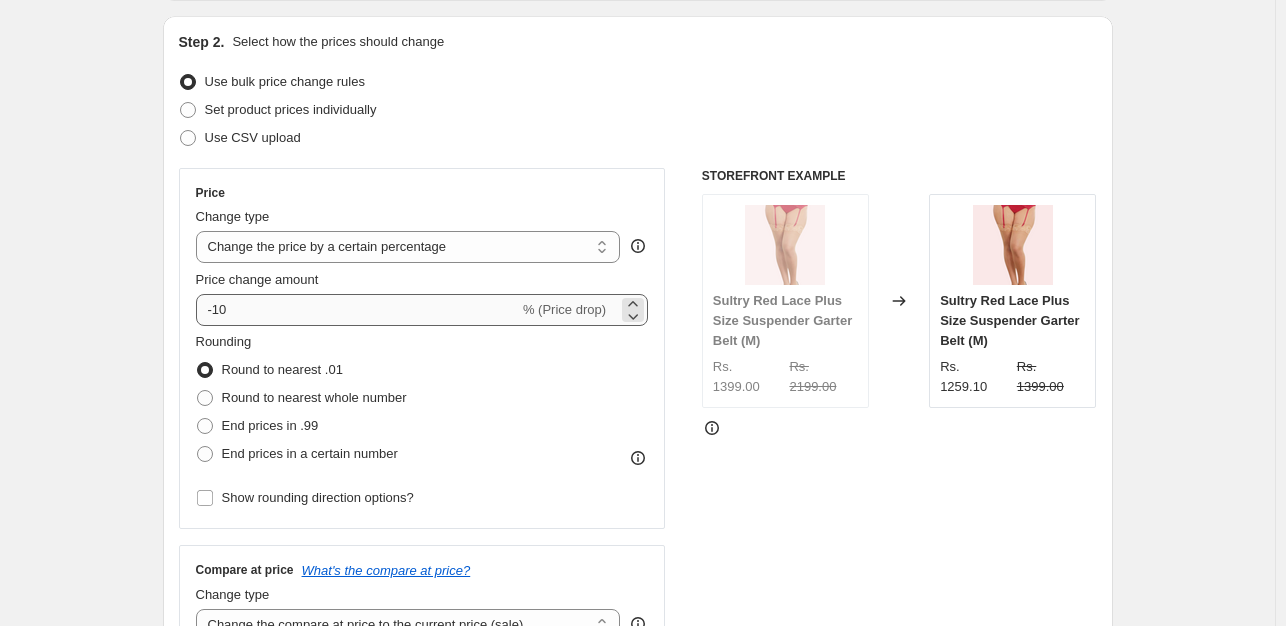 type on "35% price increase" 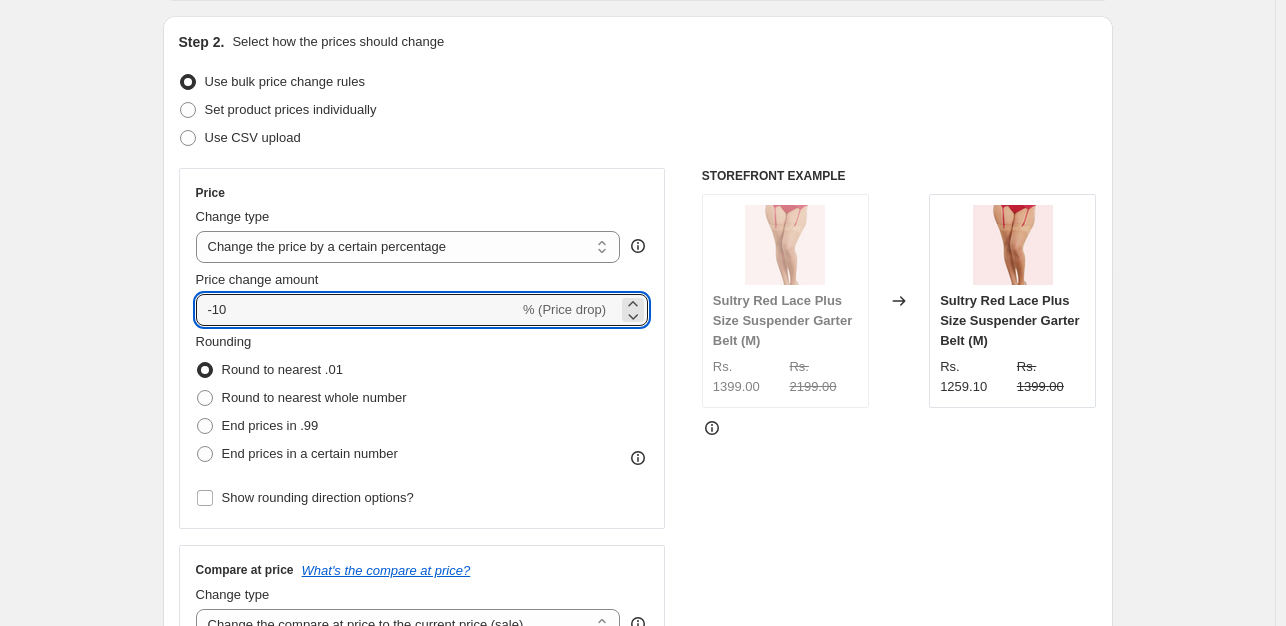 drag, startPoint x: 234, startPoint y: 313, endPoint x: 193, endPoint y: 302, distance: 42.44997 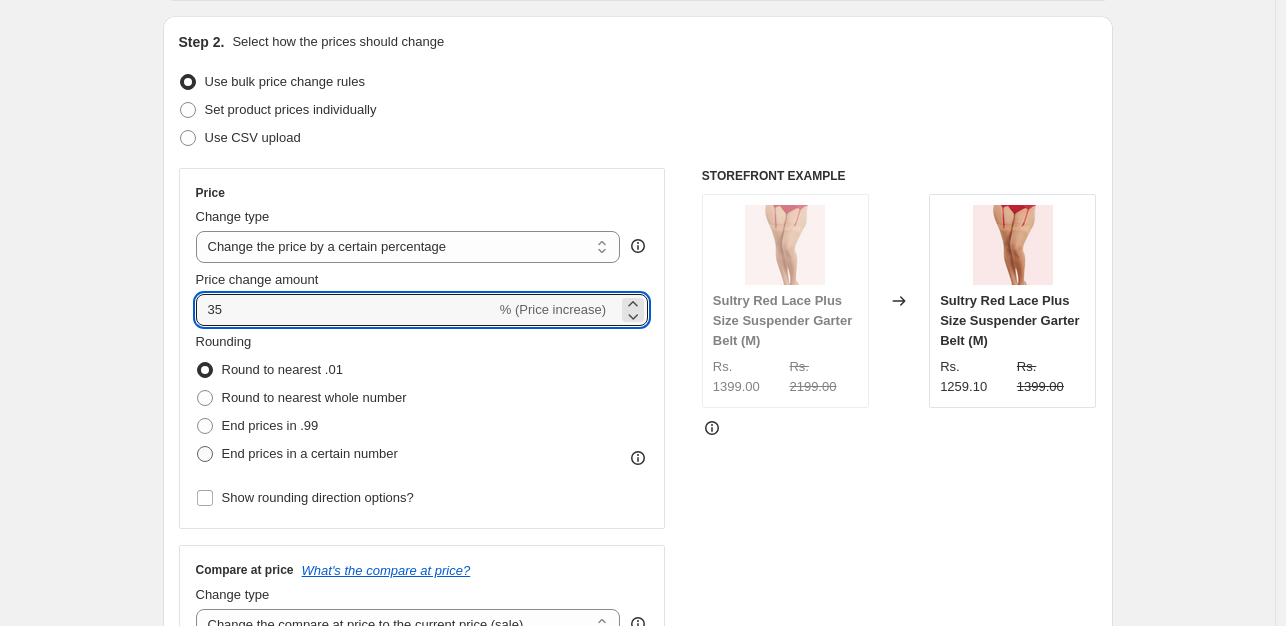 type on "35" 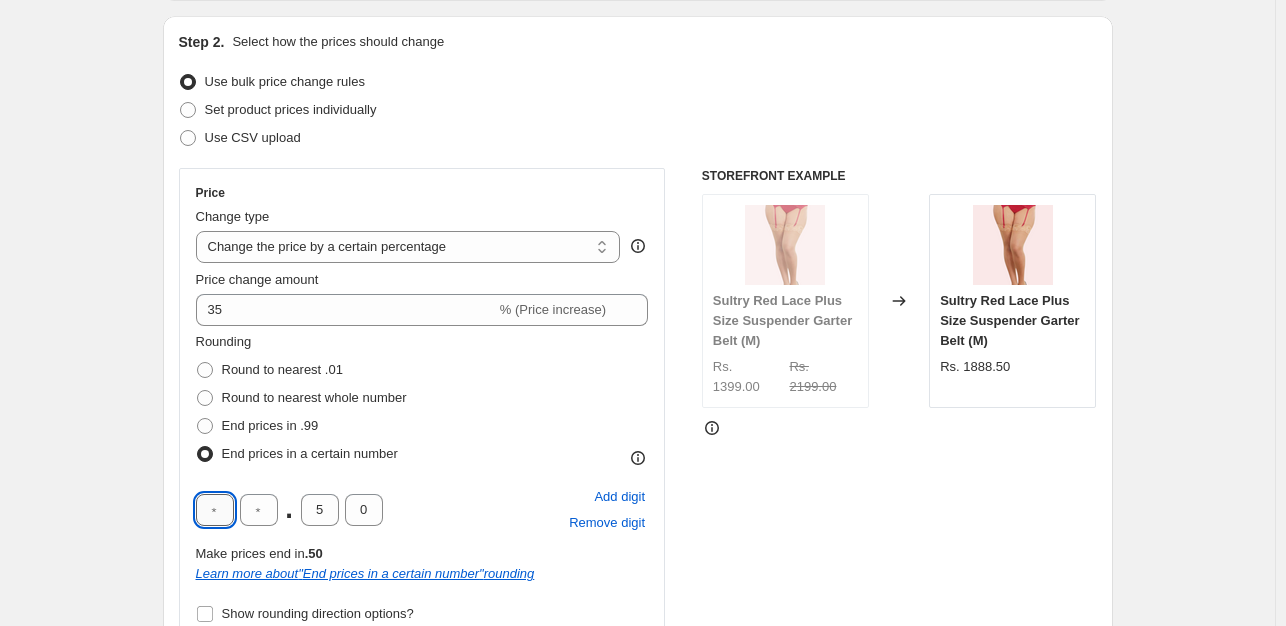 click at bounding box center [215, 510] 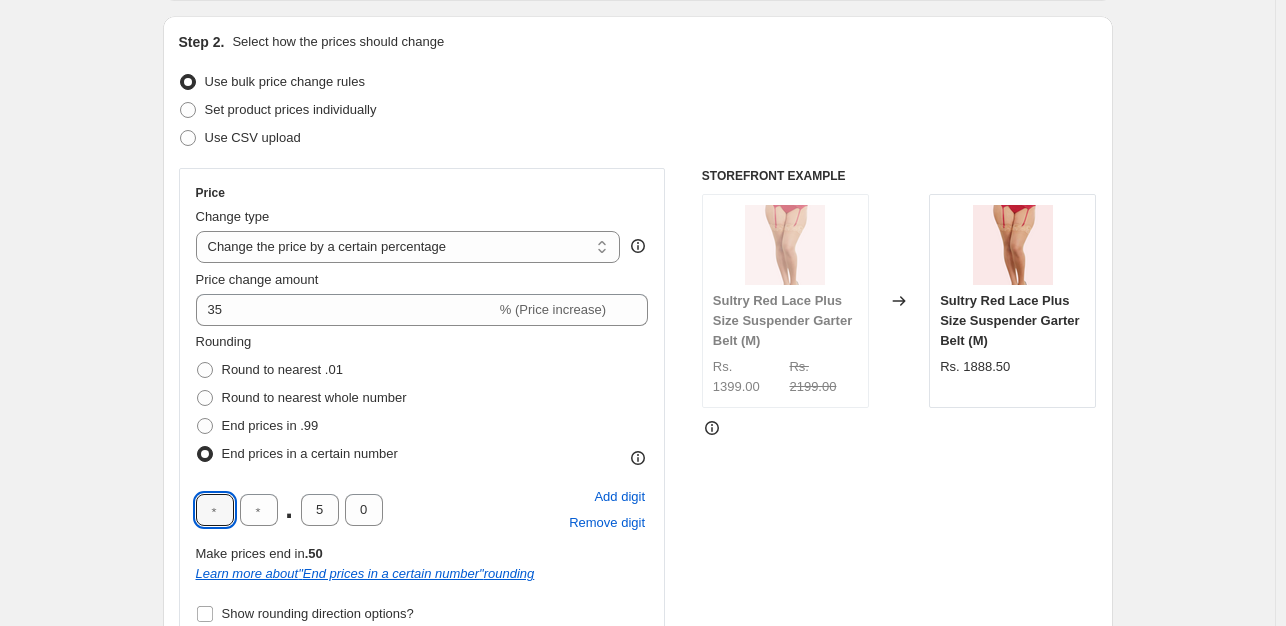 type on "9" 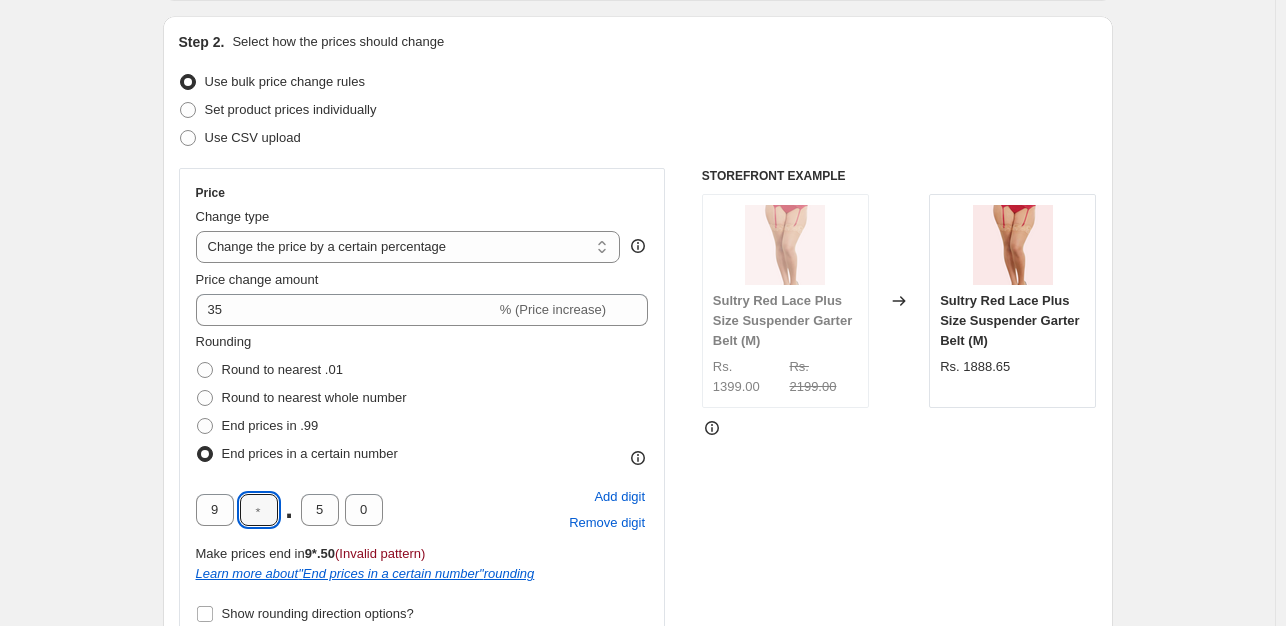 type on "9" 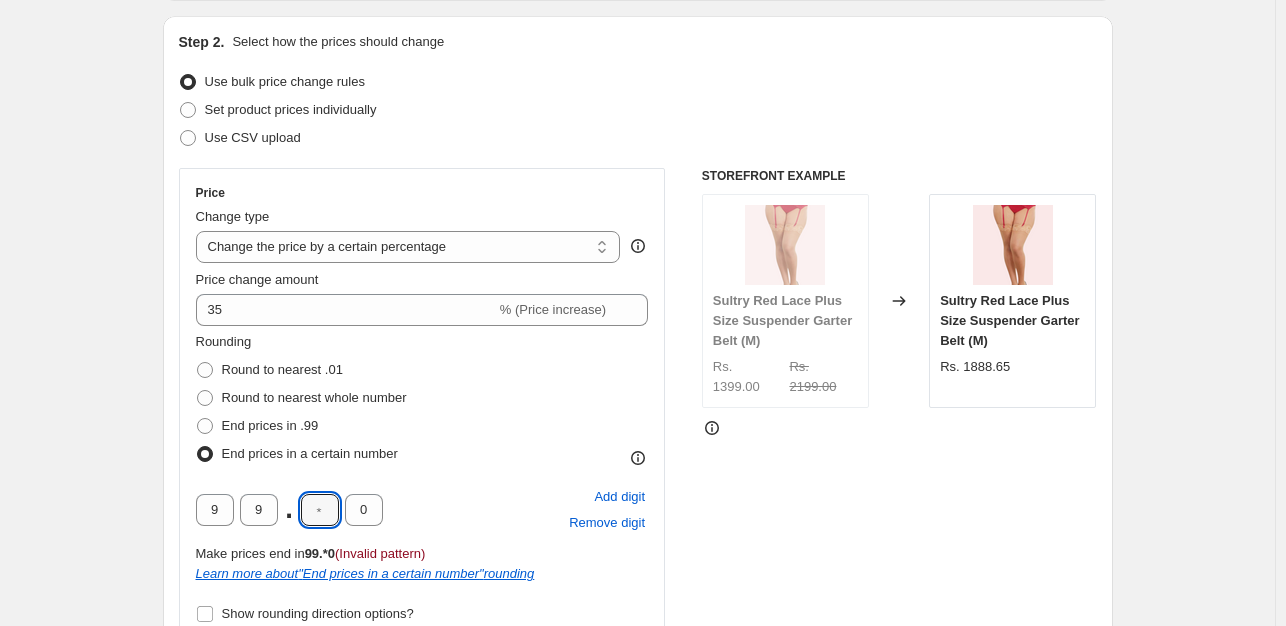 type on "0" 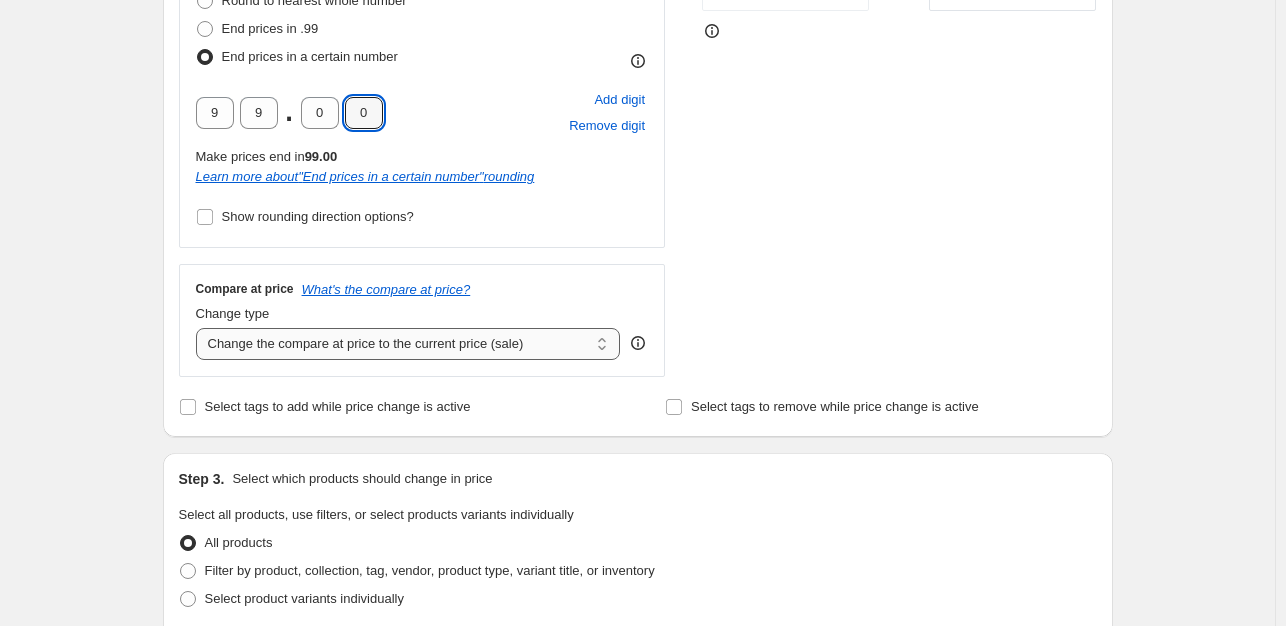scroll, scrollTop: 600, scrollLeft: 0, axis: vertical 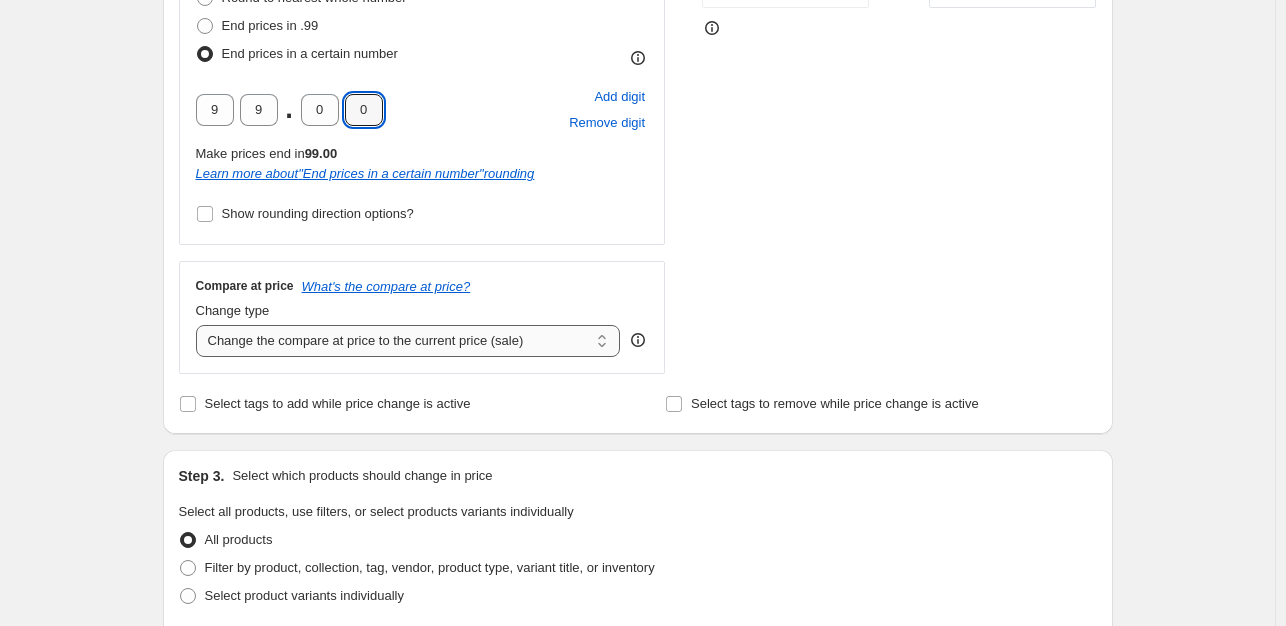 click on "Change the compare at price to the current price (sale) Change the compare at price to a certain amount Change the compare at price by a certain amount Change the compare at price by a certain percentage Change the compare at price by a certain amount relative to the actual price Change the compare at price by a certain percentage relative to the actual price Don't change the compare at price Remove the compare at price" at bounding box center (408, 341) 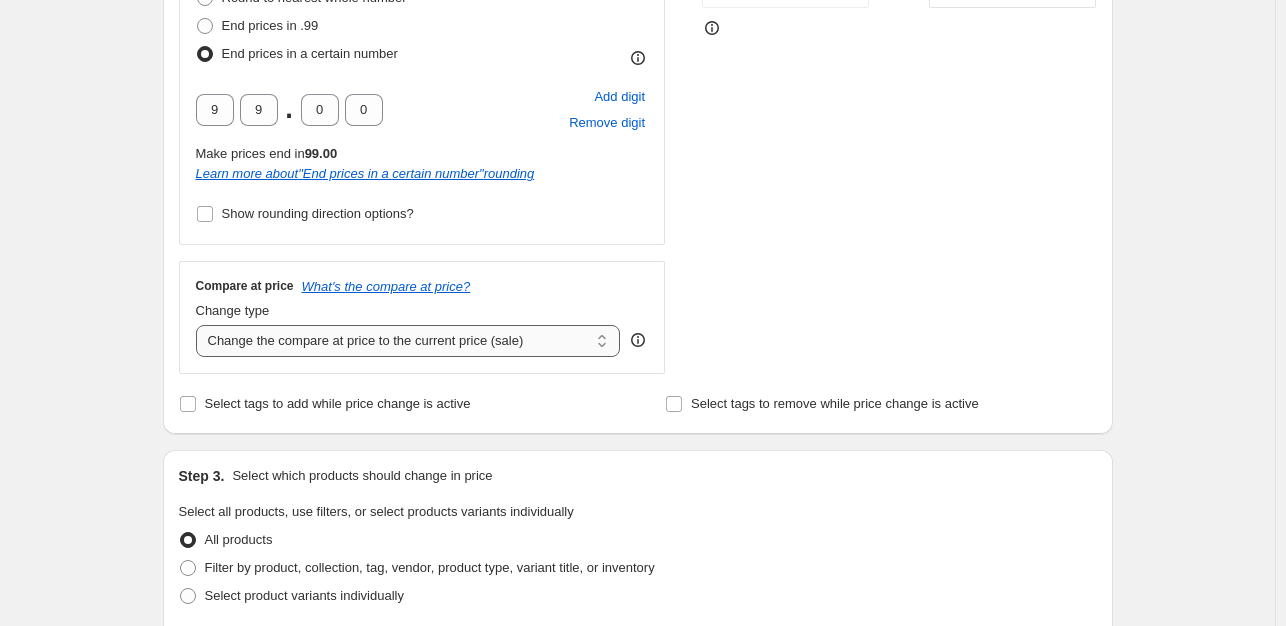 select on "no_change" 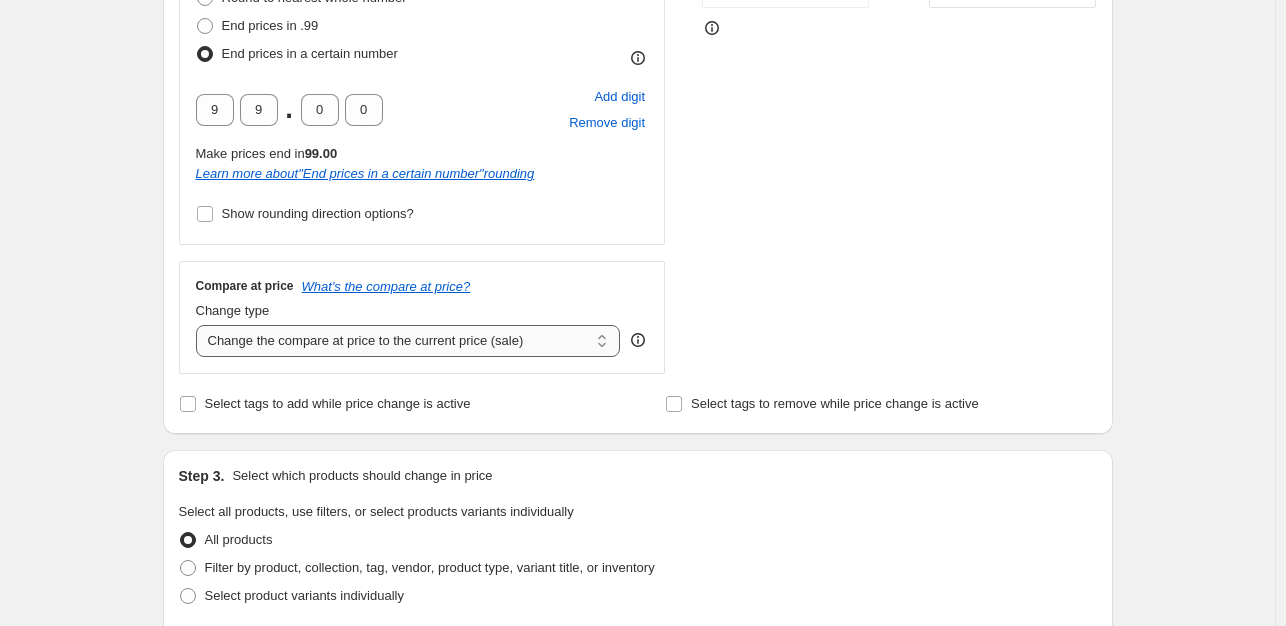 click on "Change the compare at price to the current price (sale) Change the compare at price to a certain amount Change the compare at price by a certain amount Change the compare at price by a certain percentage Change the compare at price by a certain amount relative to the actual price Change the compare at price by a certain percentage relative to the actual price Don't change the compare at price Remove the compare at price" at bounding box center (408, 341) 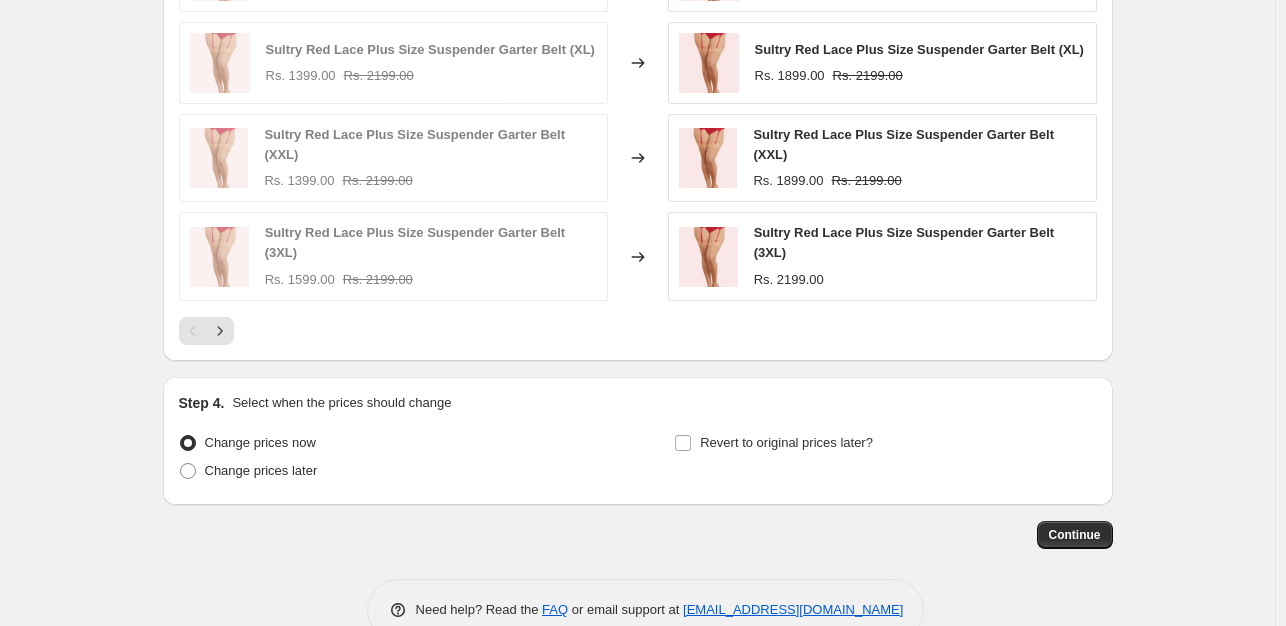 scroll, scrollTop: 1488, scrollLeft: 0, axis: vertical 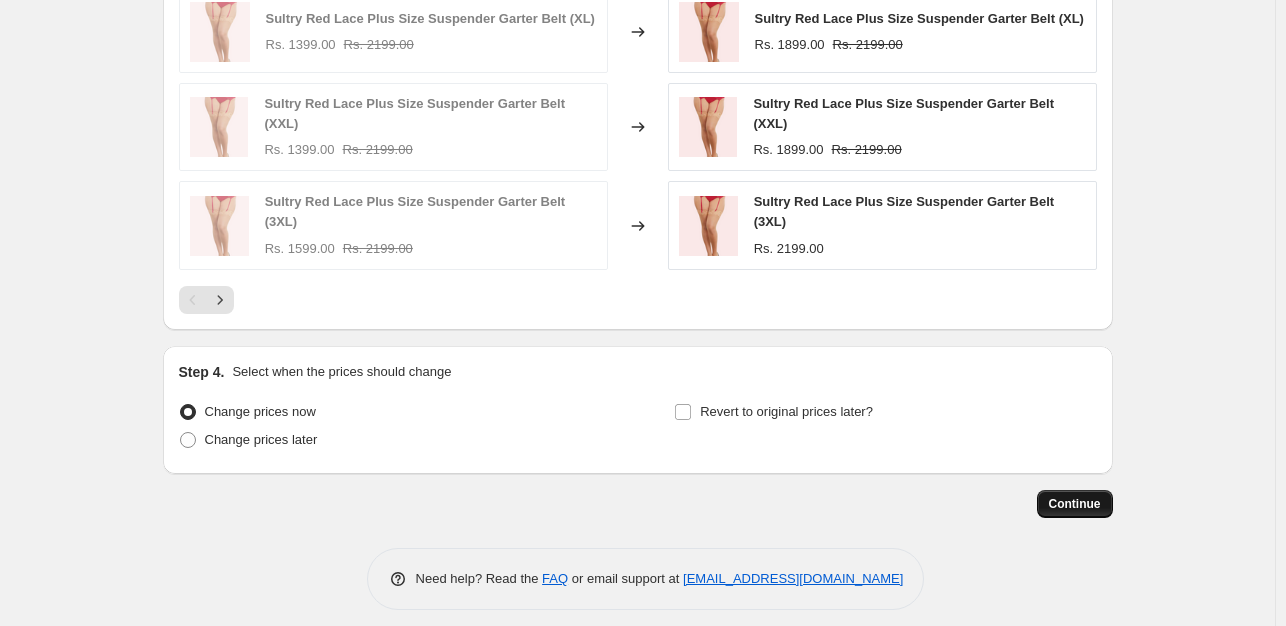 click on "Continue" at bounding box center (1075, 504) 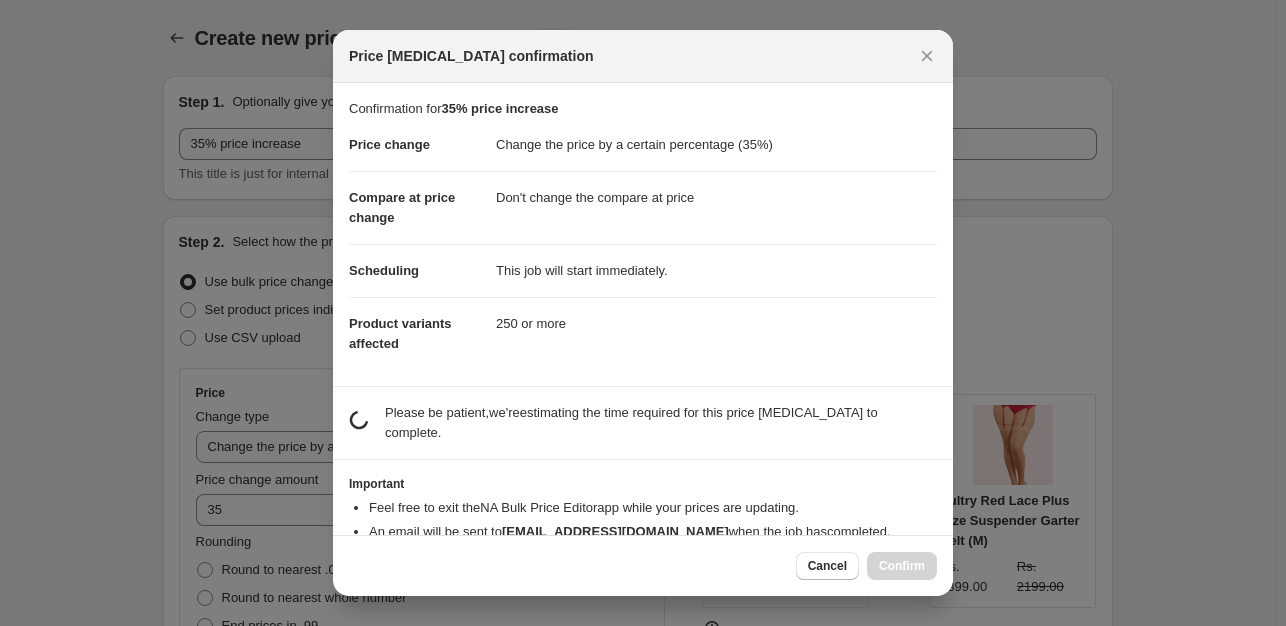scroll, scrollTop: 0, scrollLeft: 0, axis: both 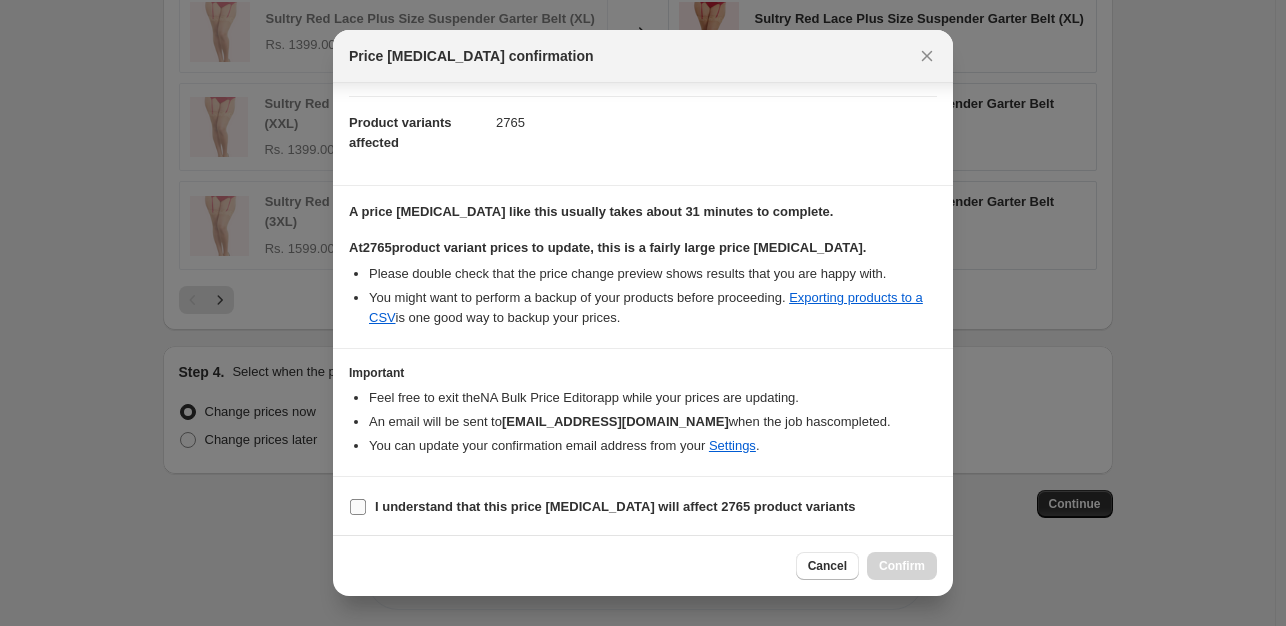 click on "I understand that this price [MEDICAL_DATA] will affect 2765 product variants" at bounding box center (602, 507) 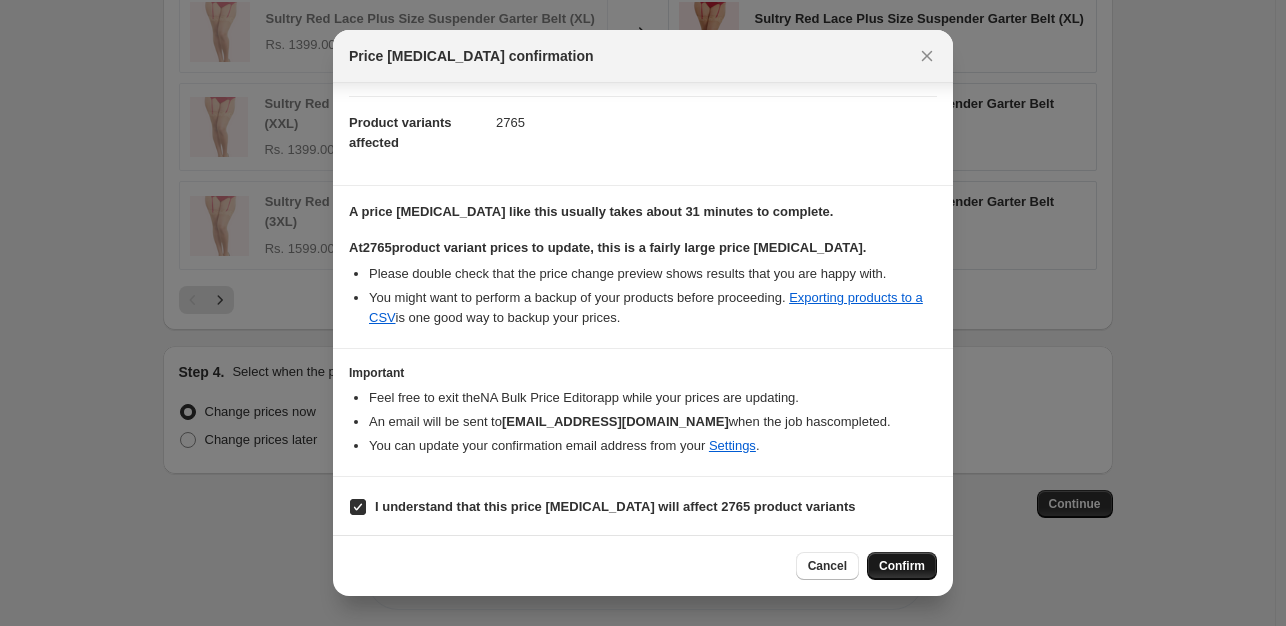click on "Confirm" at bounding box center (902, 566) 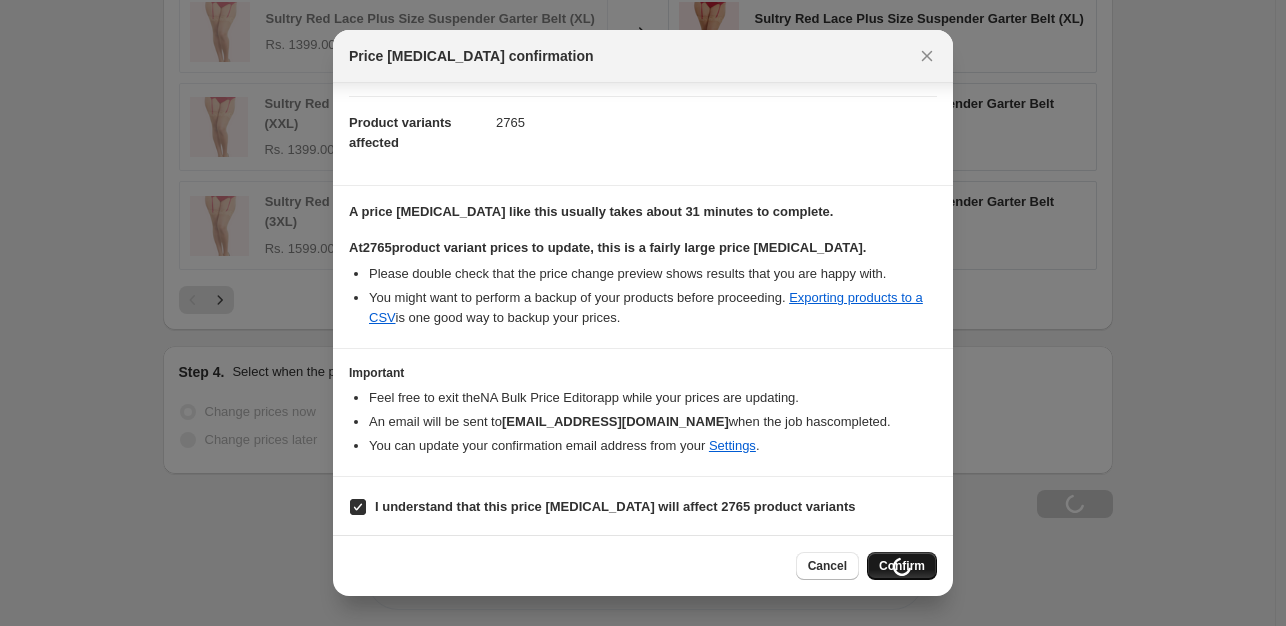 scroll, scrollTop: 1556, scrollLeft: 0, axis: vertical 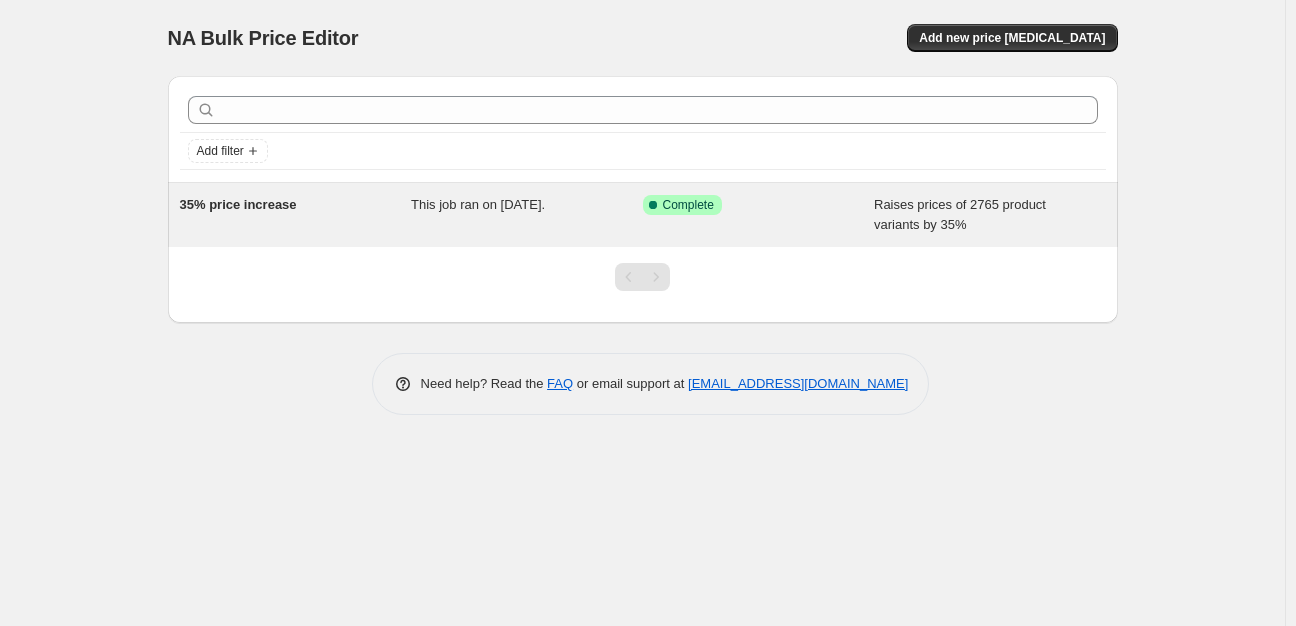 click on "35% price increase This job ran on [DATE]. Success Complete Complete Raises prices of 2765 product variants by 35%" at bounding box center [643, 215] 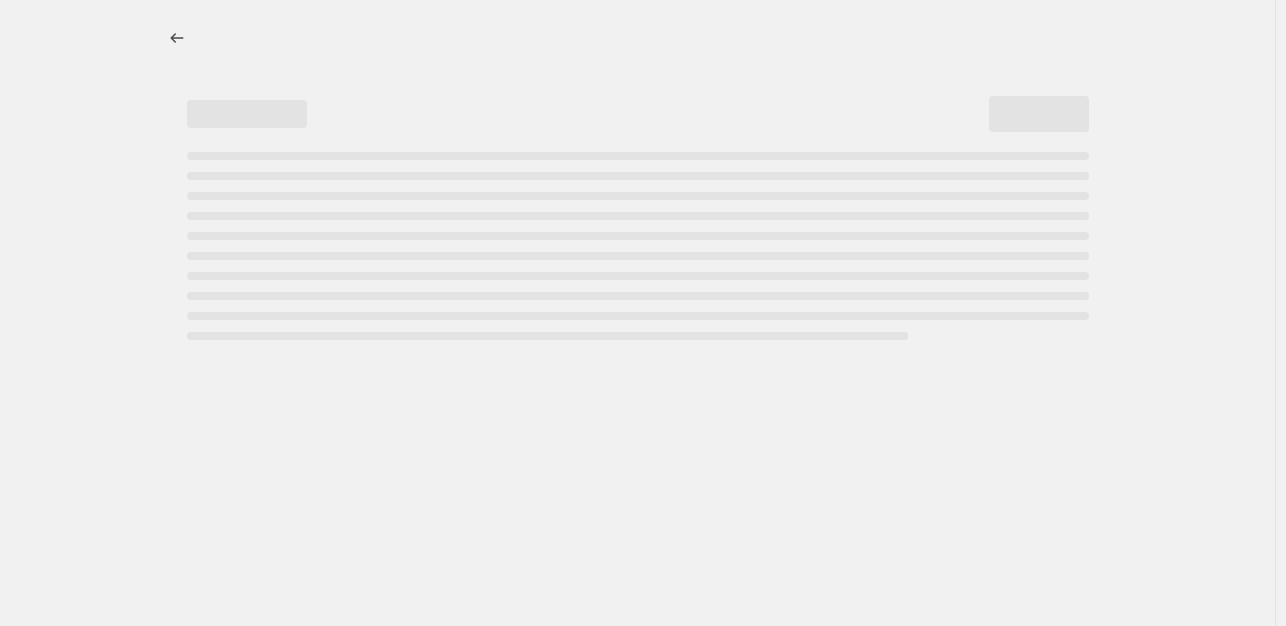 select on "percentage" 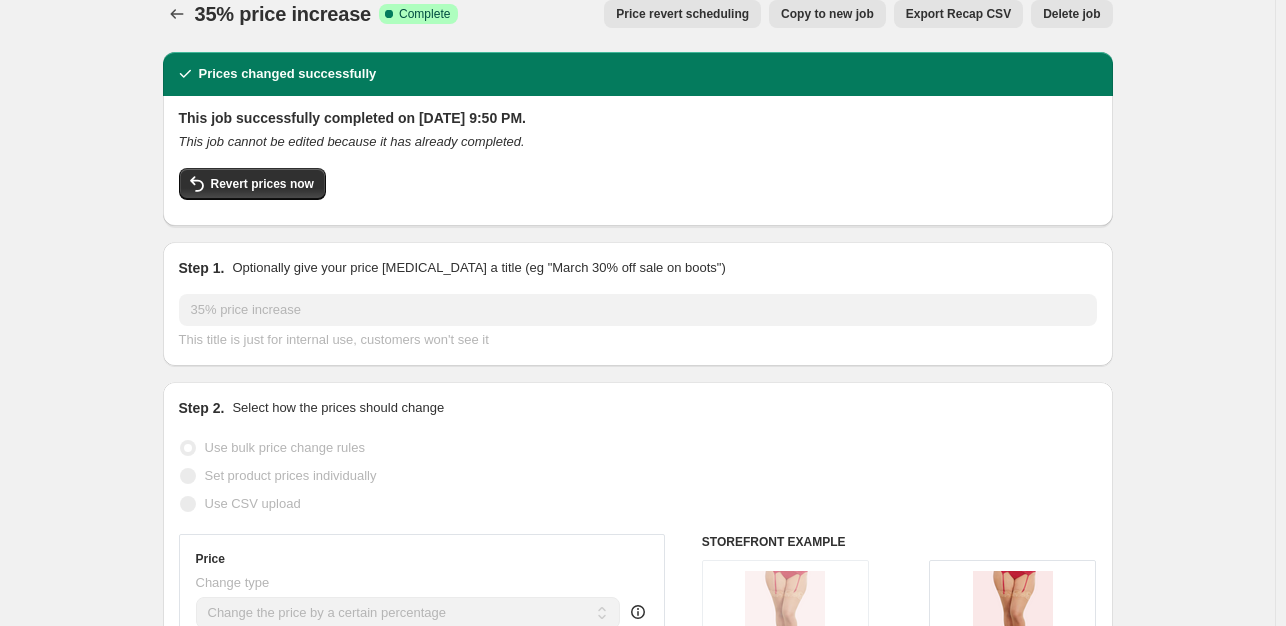 scroll, scrollTop: 0, scrollLeft: 0, axis: both 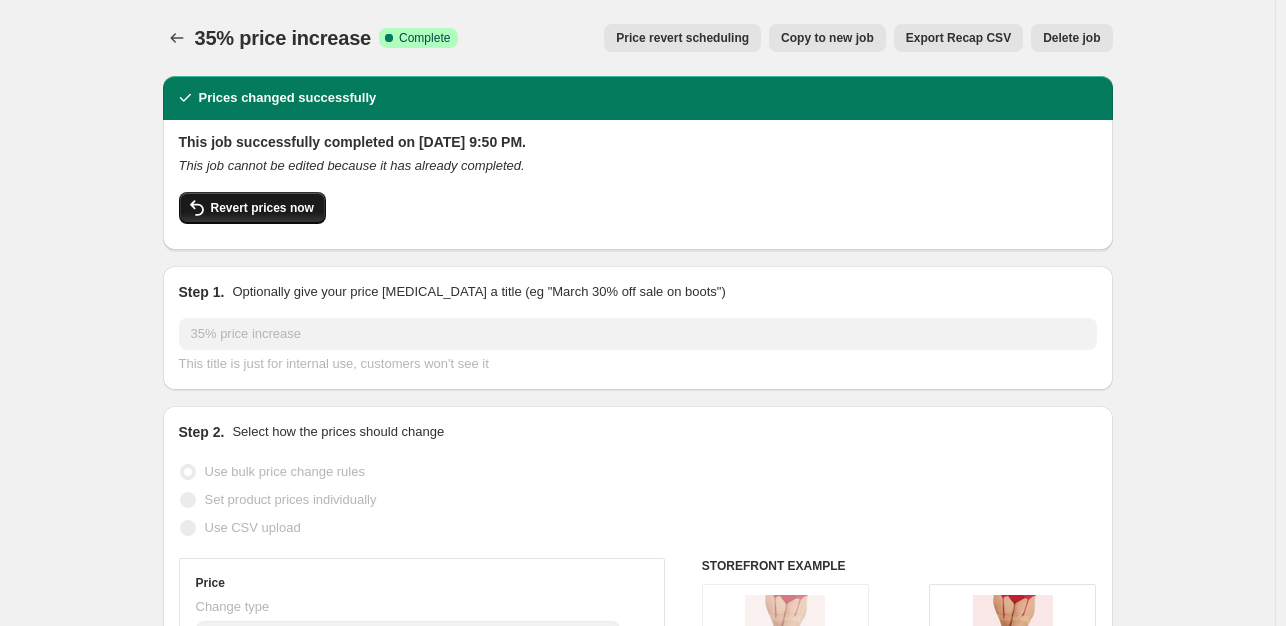 click on "Revert prices now" at bounding box center [252, 208] 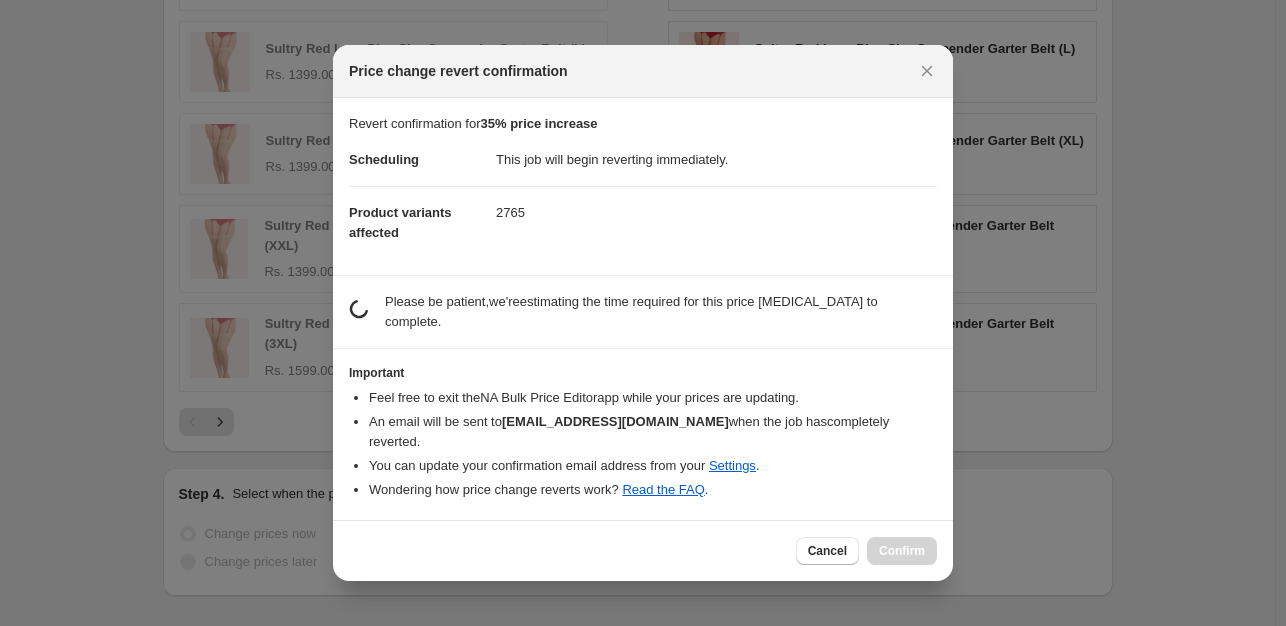 scroll, scrollTop: 0, scrollLeft: 0, axis: both 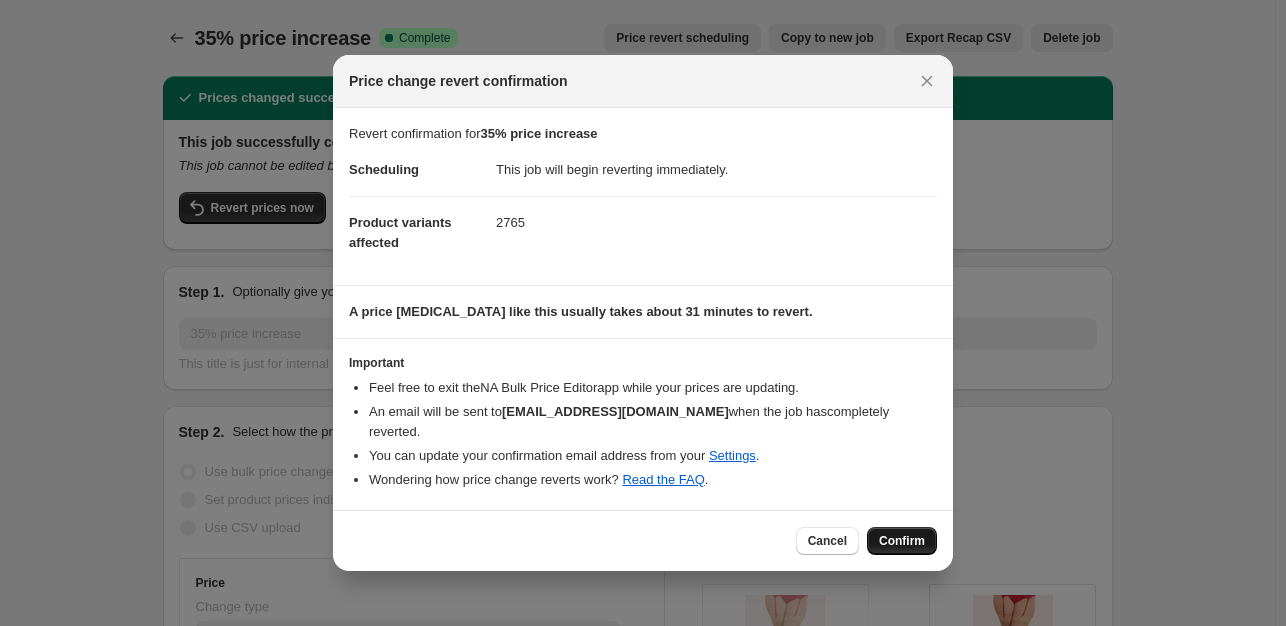 click on "Confirm" at bounding box center (902, 541) 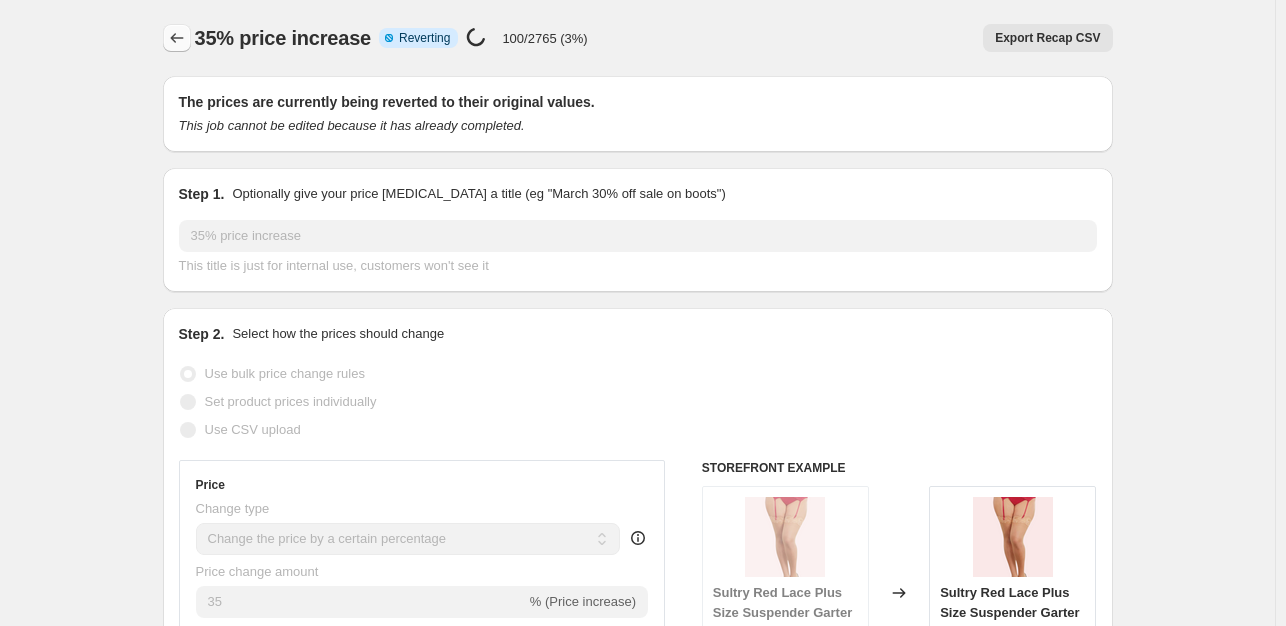 click at bounding box center [177, 38] 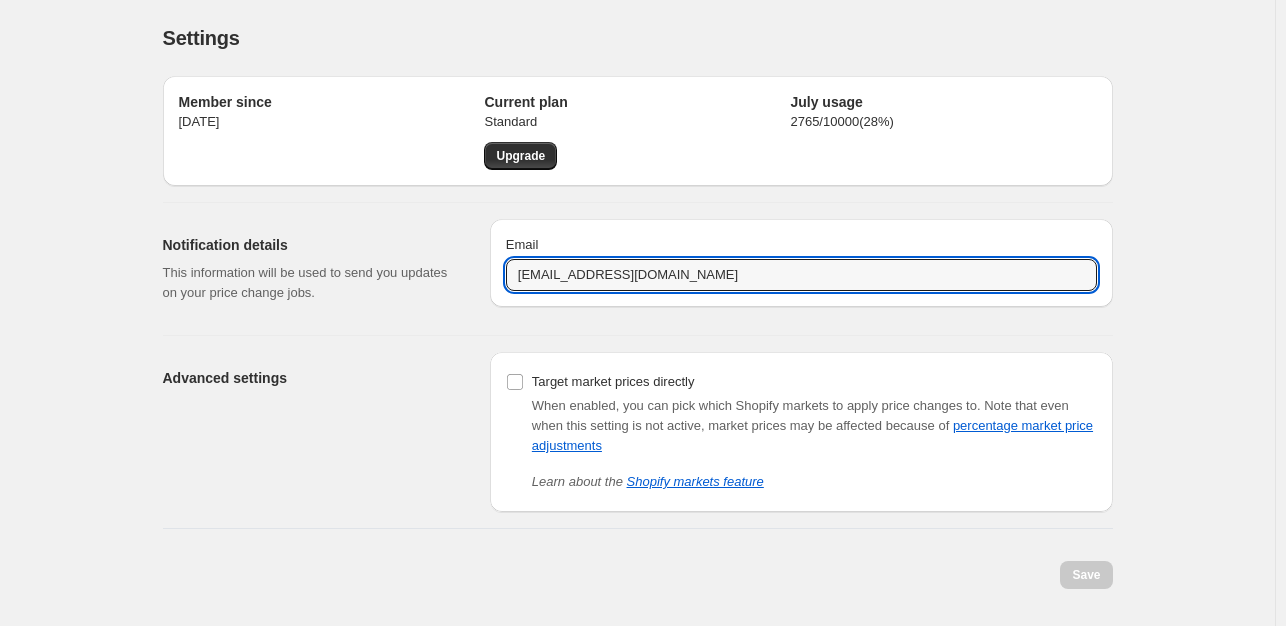 drag, startPoint x: 704, startPoint y: 277, endPoint x: 406, endPoint y: 292, distance: 298.3773 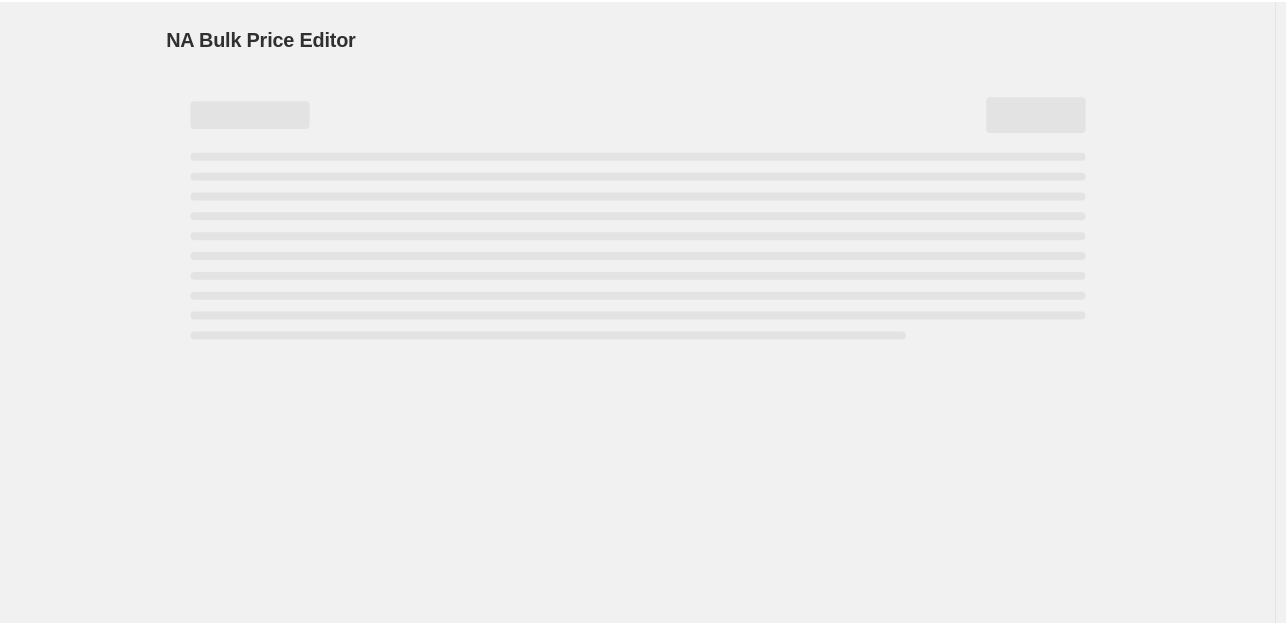 scroll, scrollTop: 0, scrollLeft: 0, axis: both 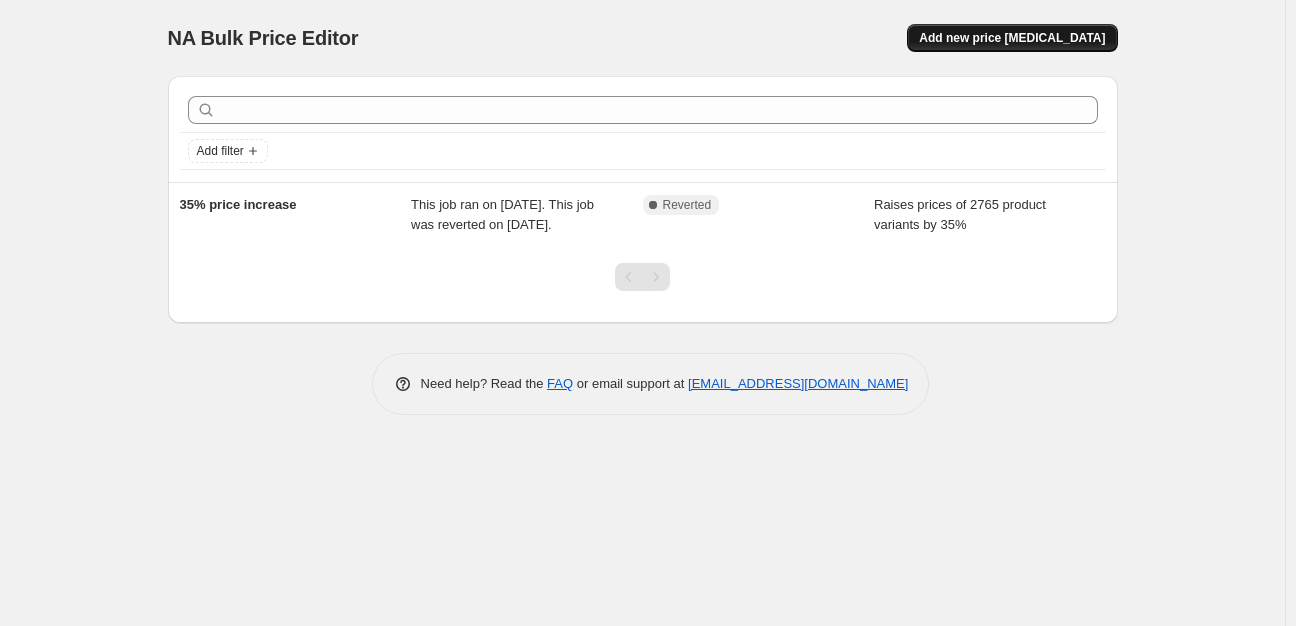 click on "Add new price [MEDICAL_DATA]" at bounding box center [1012, 38] 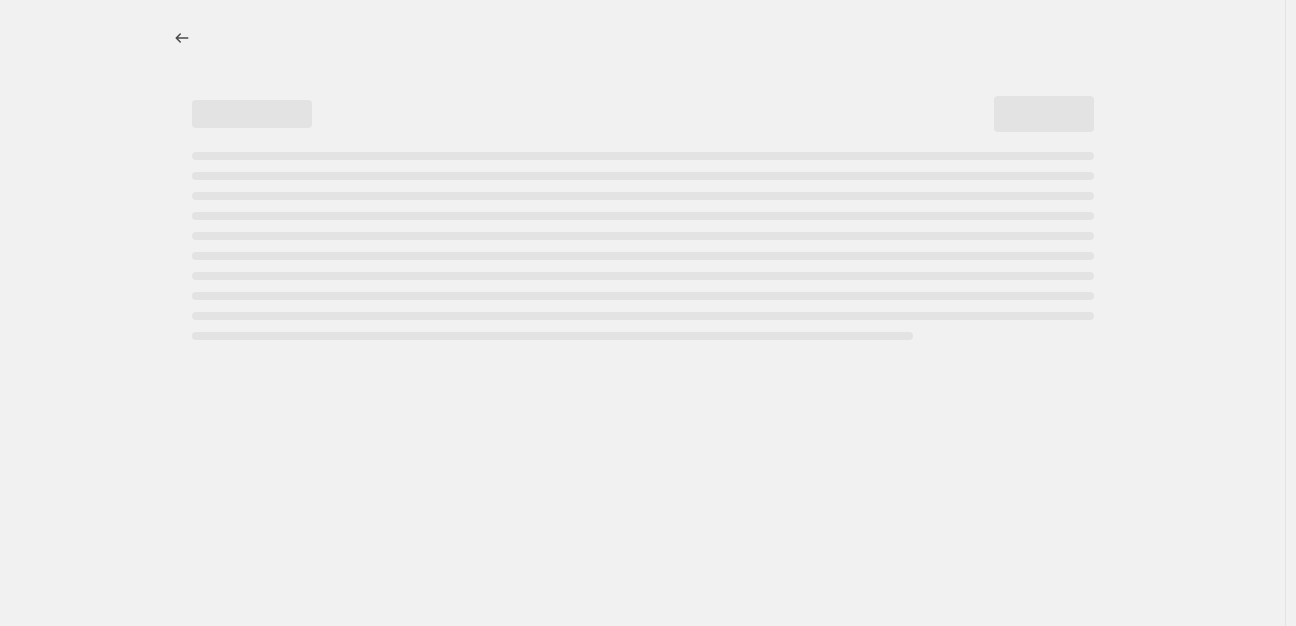 select on "percentage" 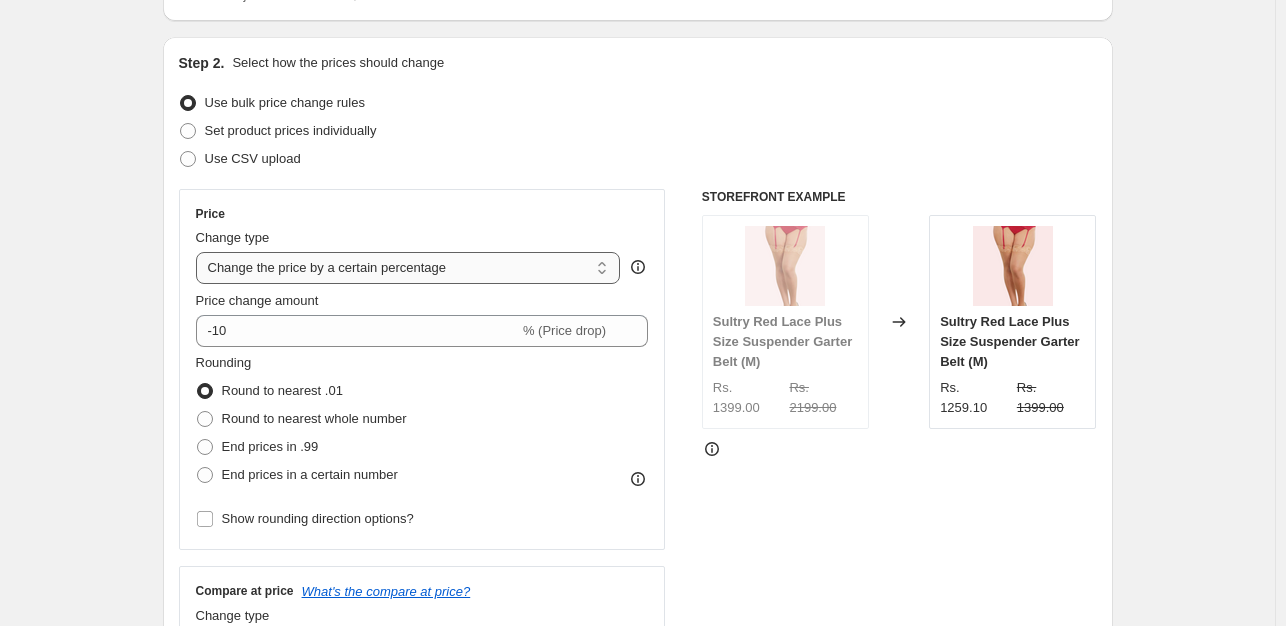 scroll, scrollTop: 200, scrollLeft: 0, axis: vertical 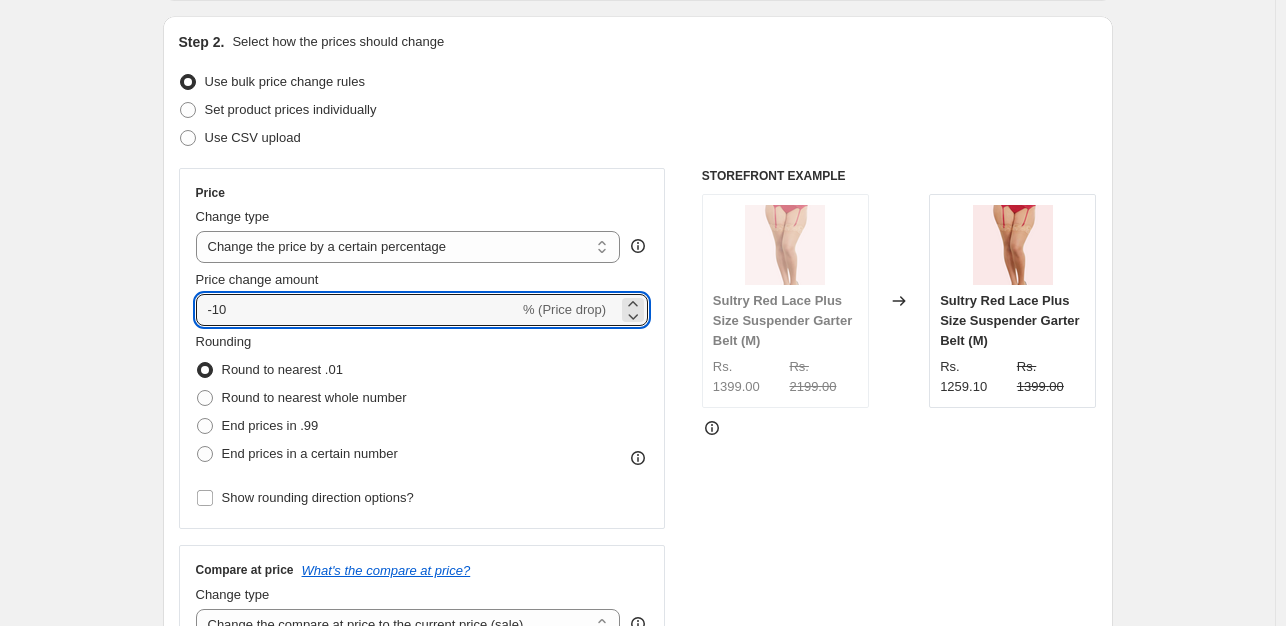drag, startPoint x: 235, startPoint y: 311, endPoint x: 136, endPoint y: 297, distance: 99.985 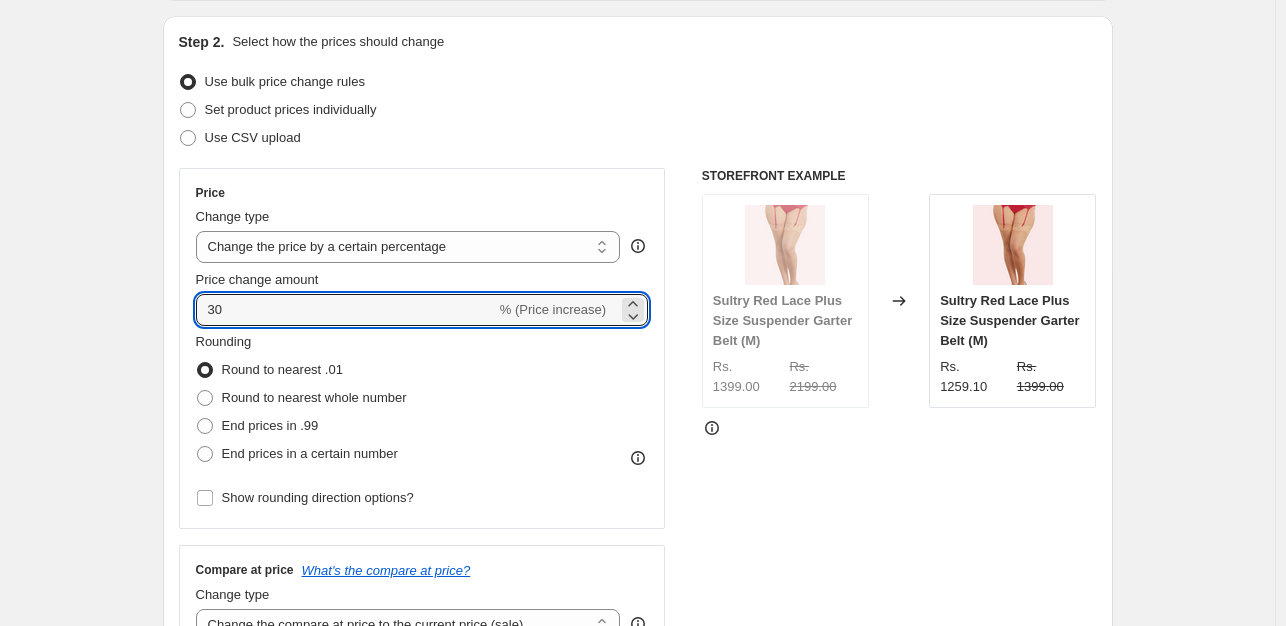 drag, startPoint x: 236, startPoint y: 305, endPoint x: 192, endPoint y: 311, distance: 44.407207 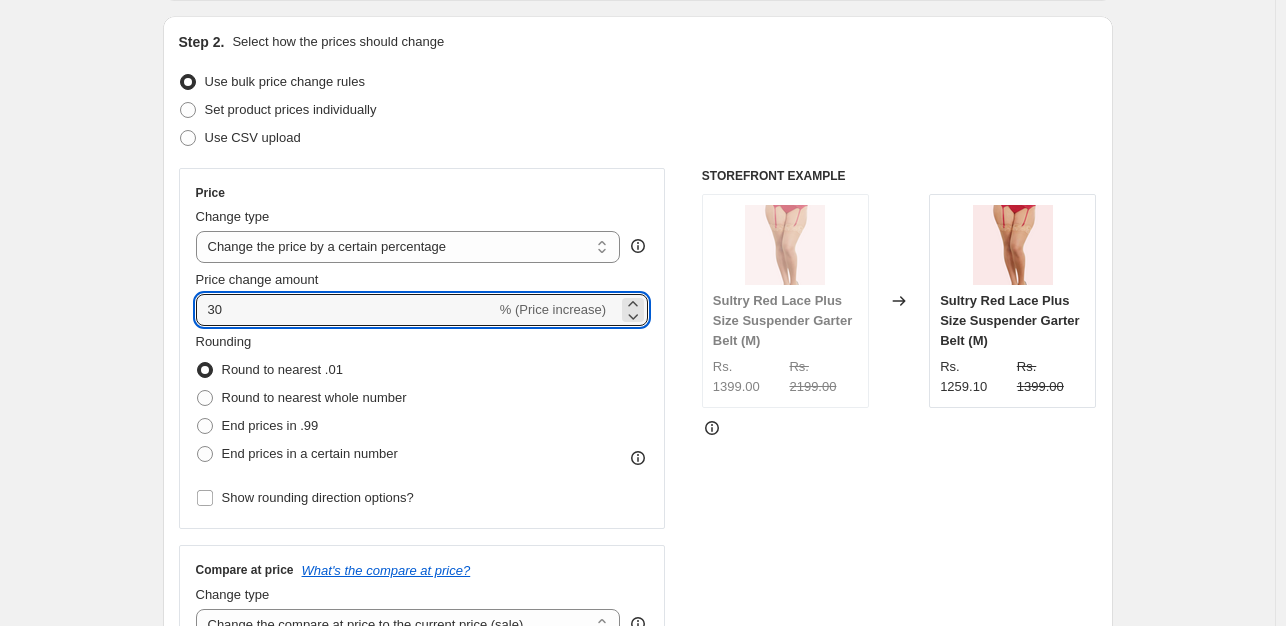 type on "1" 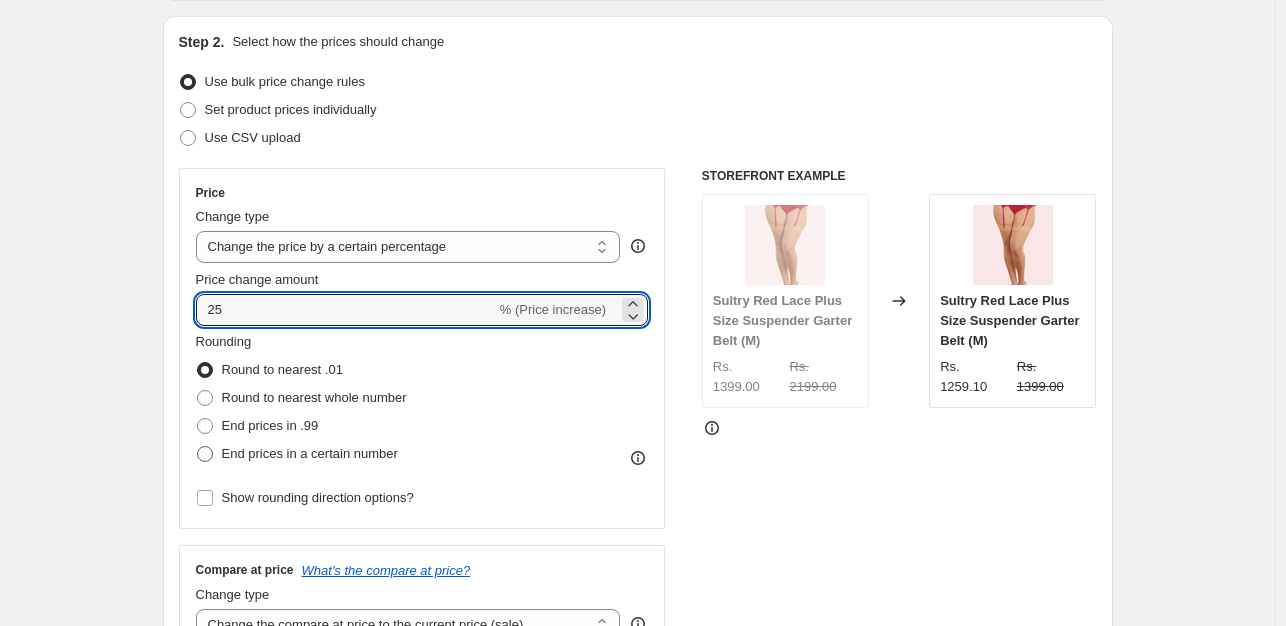 type on "25" 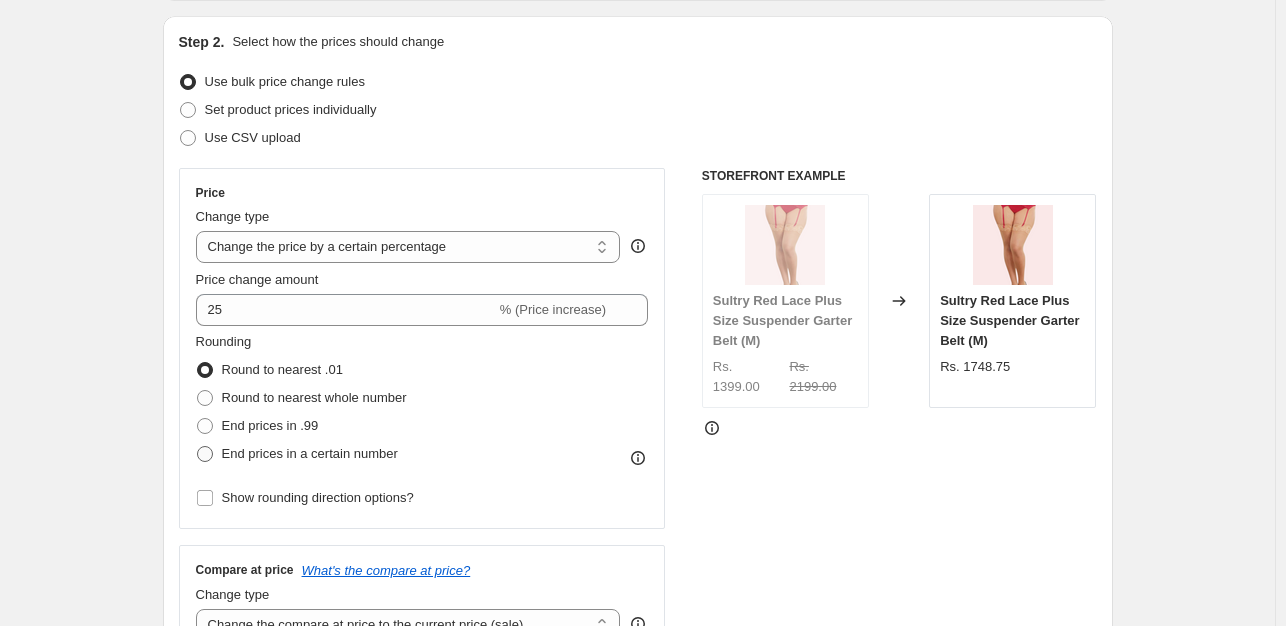 click on "End prices in a certain number" at bounding box center (310, 453) 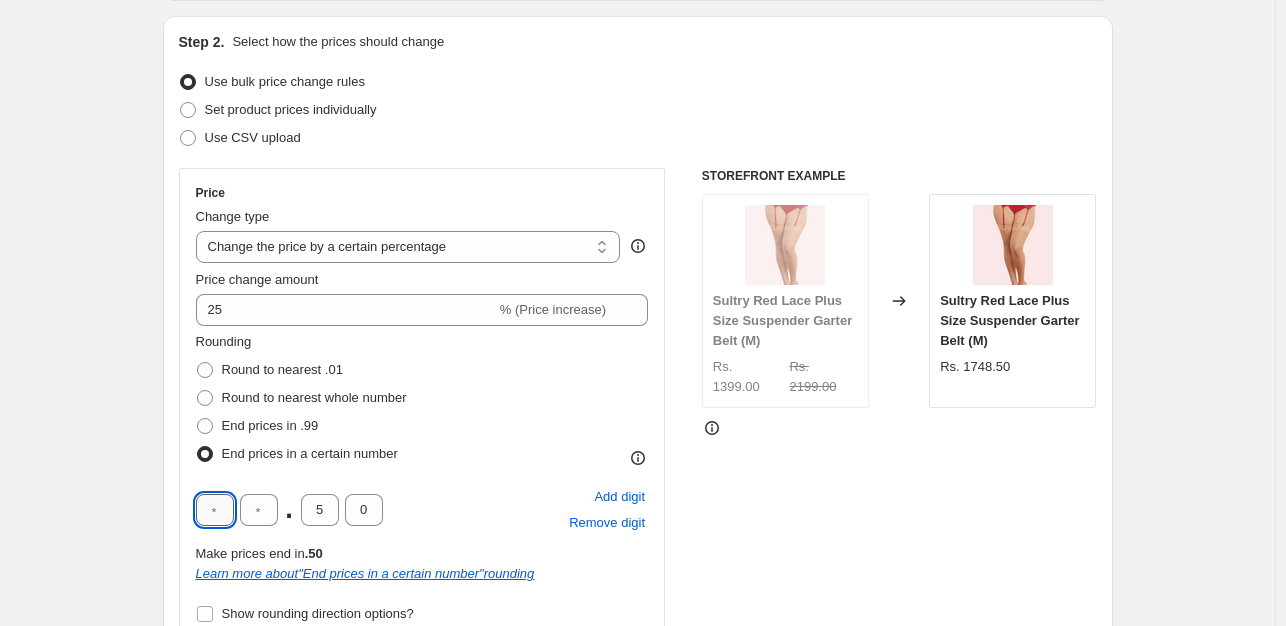 click at bounding box center (215, 510) 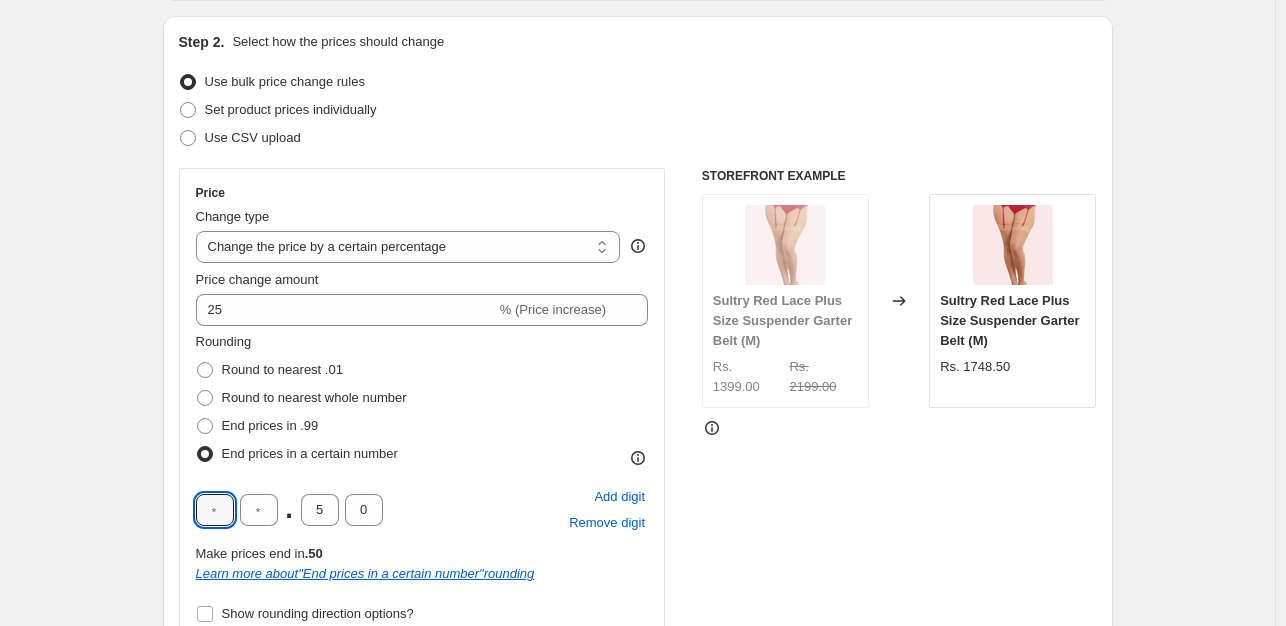 type on "9" 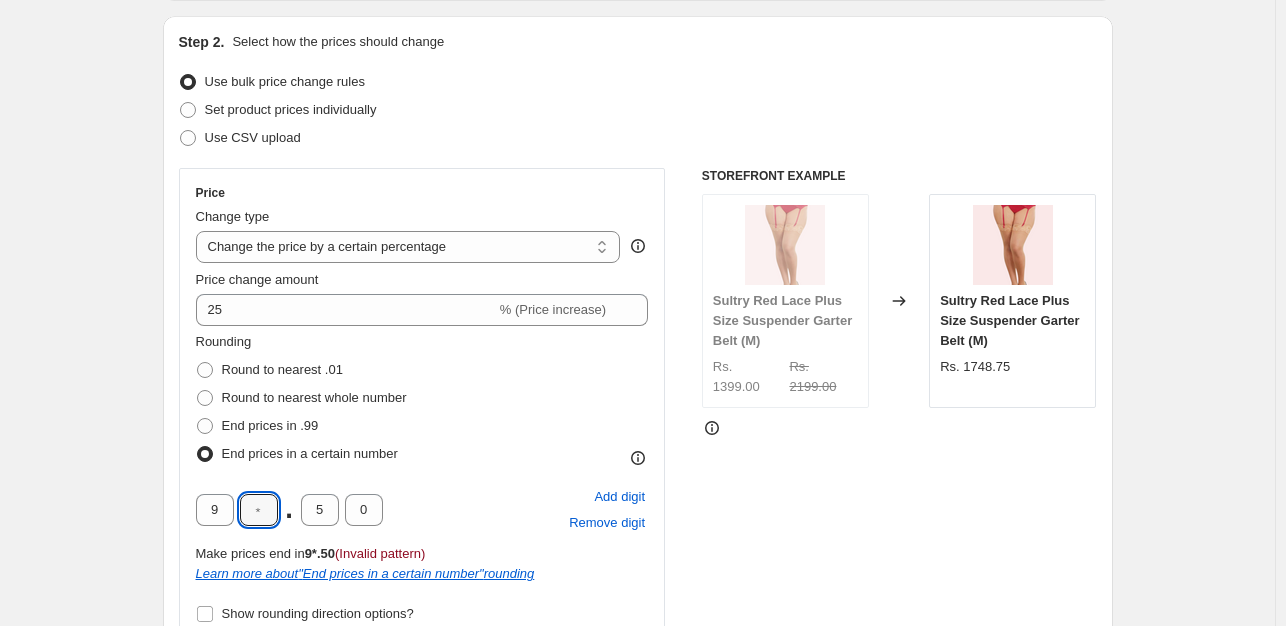 type on "9" 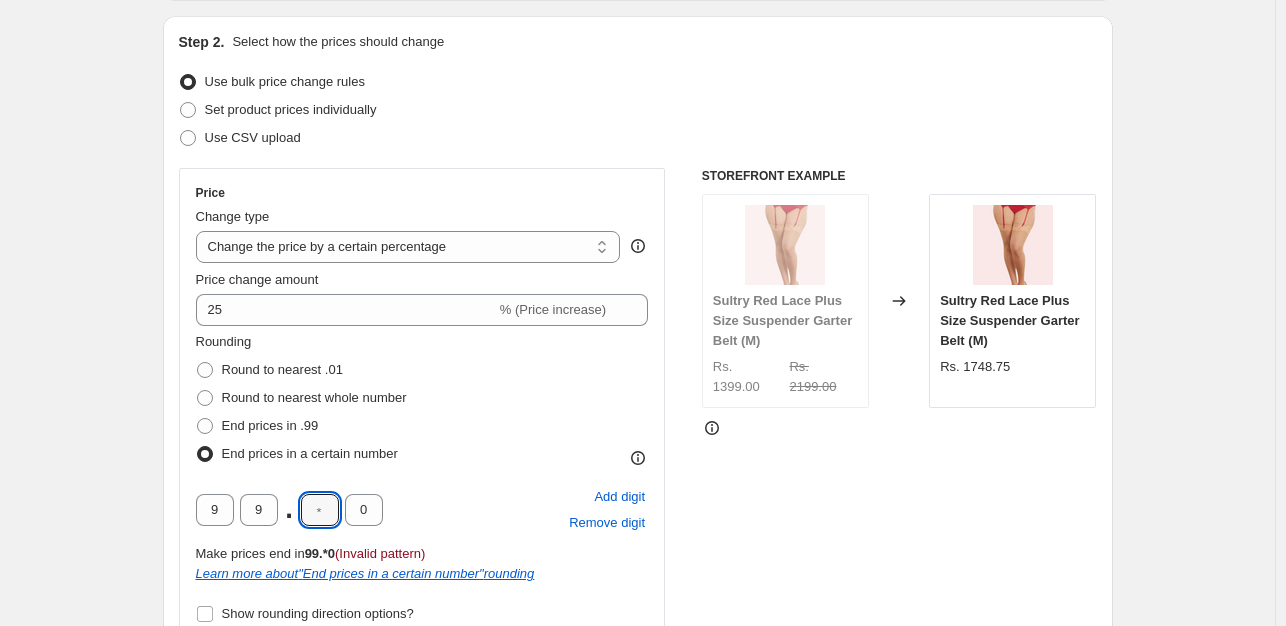 type on "0" 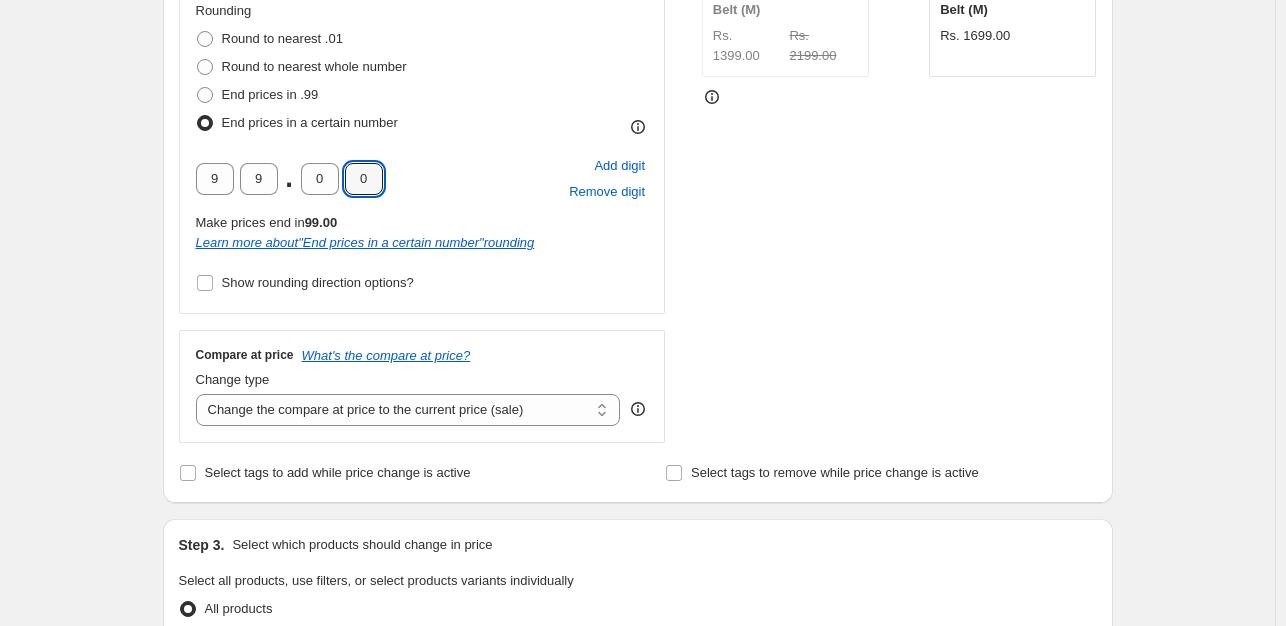 scroll, scrollTop: 400, scrollLeft: 0, axis: vertical 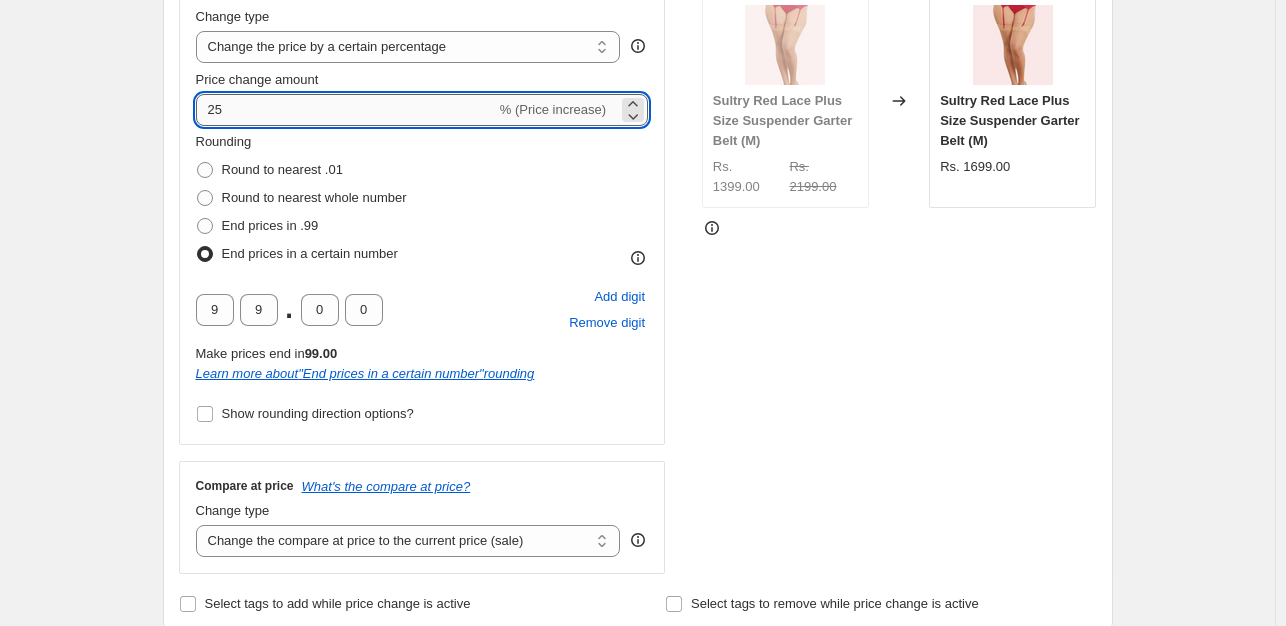 click on "25" at bounding box center [346, 110] 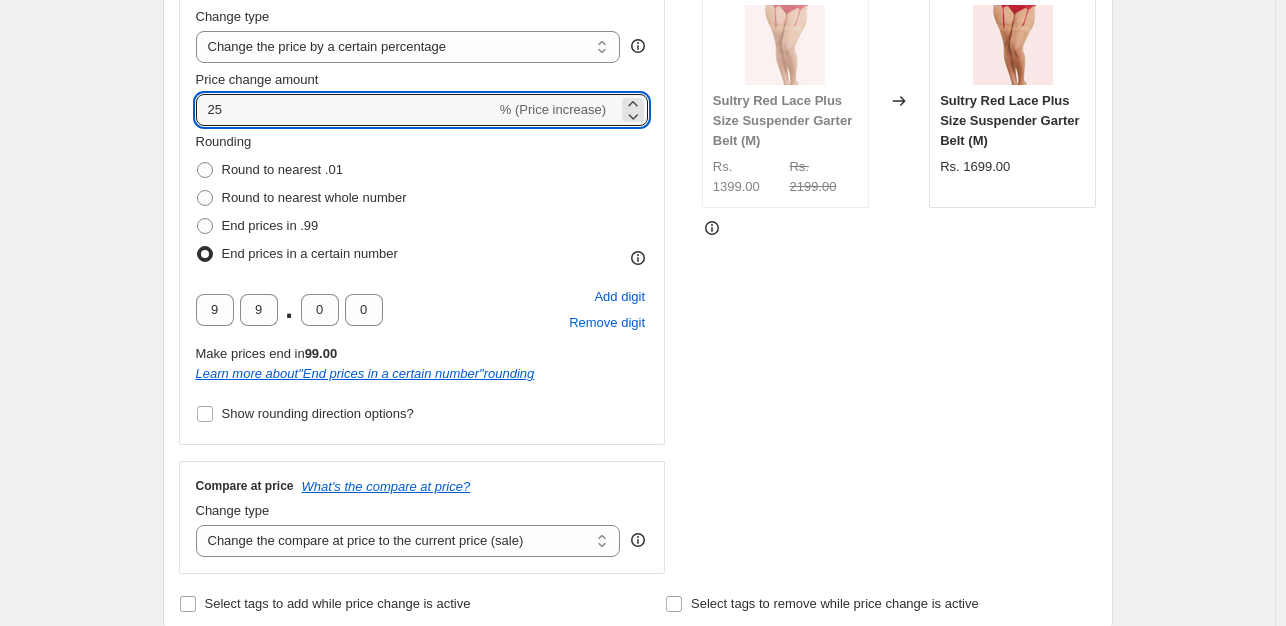 drag, startPoint x: 213, startPoint y: 121, endPoint x: 139, endPoint y: 101, distance: 76.655075 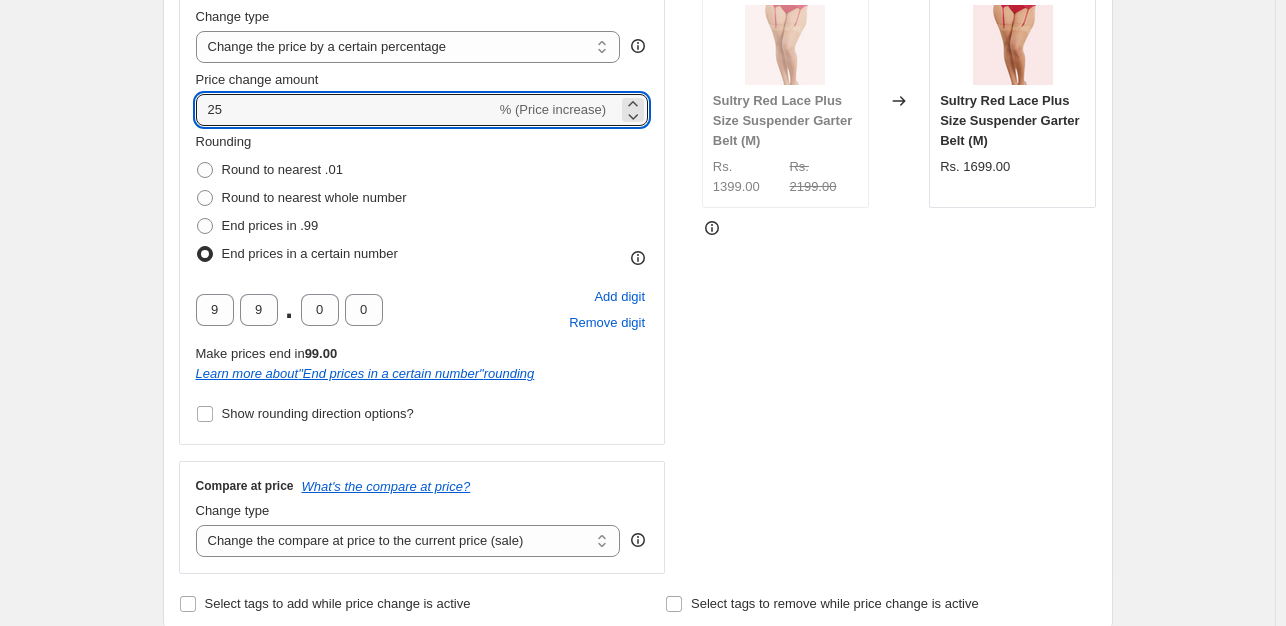 click on "Create new price change job. This page is ready Create new price change job Draft Step 1. Optionally give your price change job a title (eg "March 30% off sale on boots") Jul 11, 2025, 10:05:28 PM Price change job This title is just for internal use, customers won't see it Step 2. Select how the prices should change Use bulk price change rules Set product prices individually Use CSV upload Price Change type Change the price to a certain amount Change the price by a certain amount Change the price by a certain percentage Change the price to the current compare at price (price before sale) Change the price by a certain amount relative to the compare at price Change the price by a certain percentage relative to the compare at price Don't change the price Change the price by a certain percentage relative to the cost per item Change price to certain cost margin Change the price by a certain percentage Price change amount 25 % (Price increase) Rounding Round to nearest .01 Round to nearest whole number 9 9 . 0 0 "" at bounding box center (637, 664) 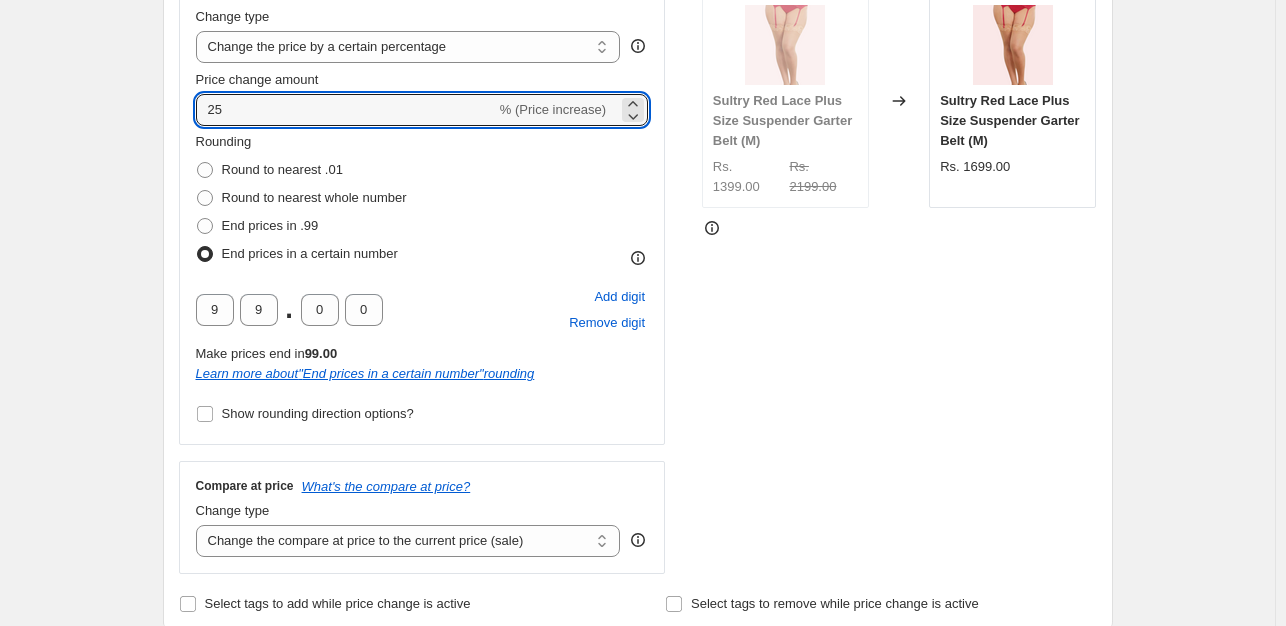 drag, startPoint x: 225, startPoint y: 113, endPoint x: 164, endPoint y: 102, distance: 61.983868 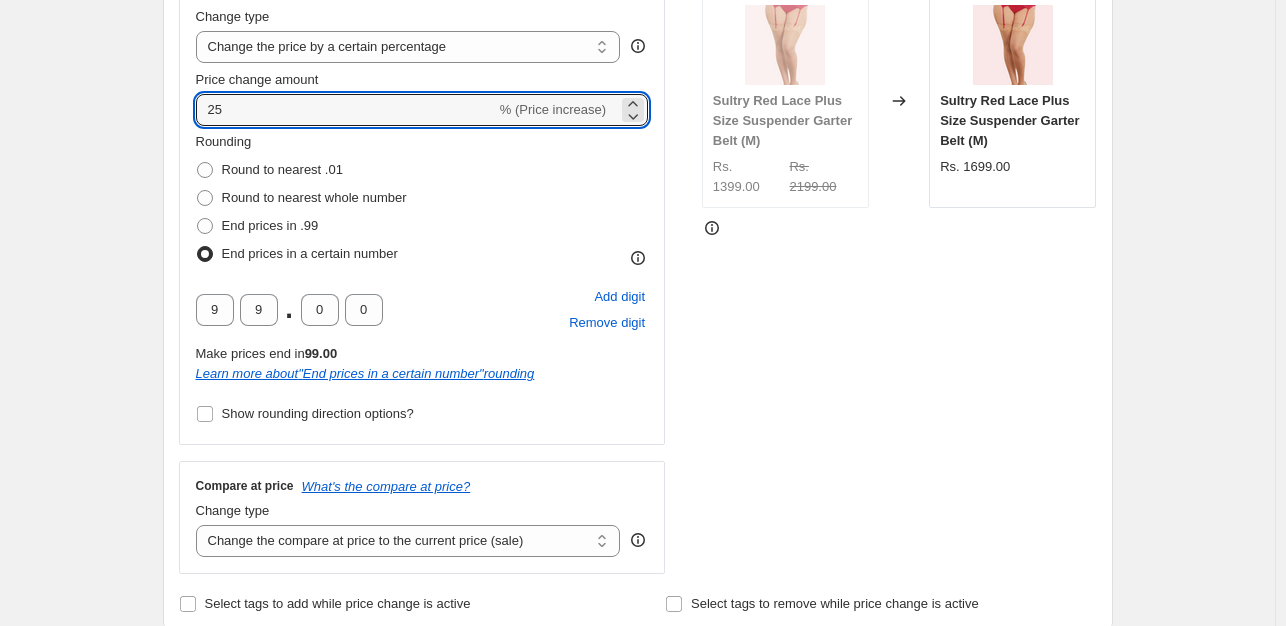 click on "Step 1. Optionally give your price change job a title (eg "March 30% off sale on boots") Jul 11, 2025, 10:05:28 PM Price change job This title is just for internal use, customers won't see it Step 2. Select how the prices should change Use bulk price change rules Set product prices individually Use CSV upload Price Change type Change the price to a certain amount Change the price by a certain amount Change the price by a certain percentage Change the price to the current compare at price (price before sale) Change the price by a certain amount relative to the compare at price Change the price by a certain percentage relative to the compare at price Don't change the price Change the price by a certain percentage relative to the cost per item Change price to certain cost margin Change the price by a certain percentage Price change amount 25 % (Price increase) Rounding Round to nearest .01 Round to nearest whole number End prices in .99 End prices in a certain number 9 9 . 0 0 Add digit Remove digit 99.00 " "" at bounding box center [630, 633] 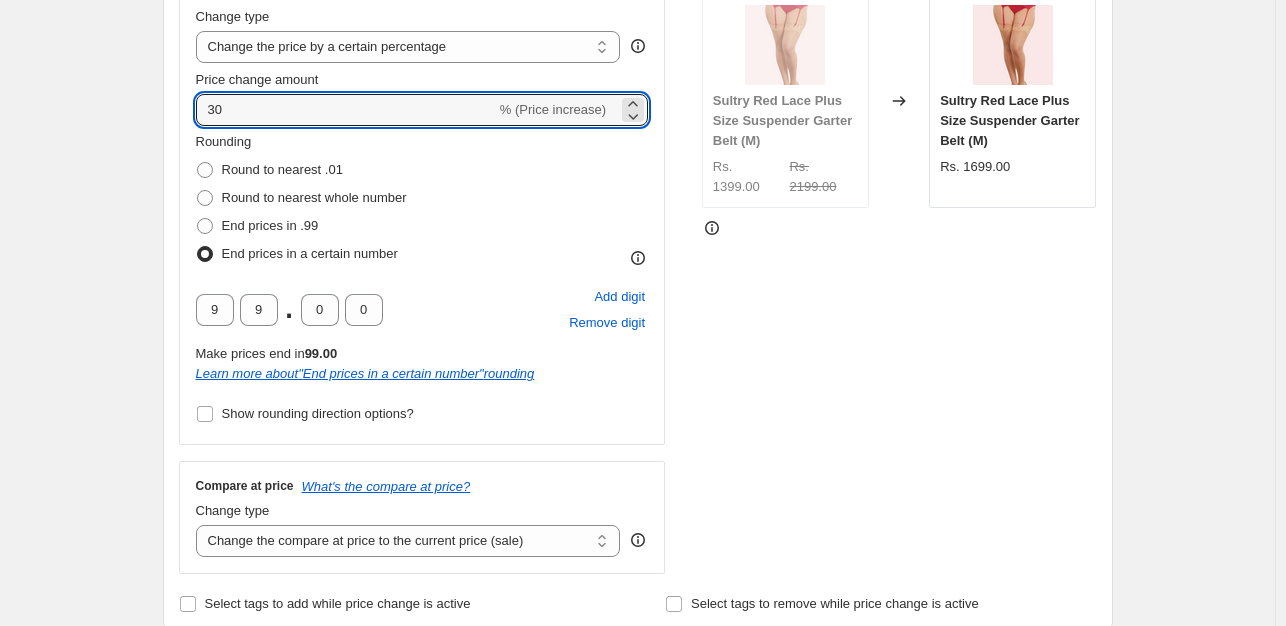 type on "30" 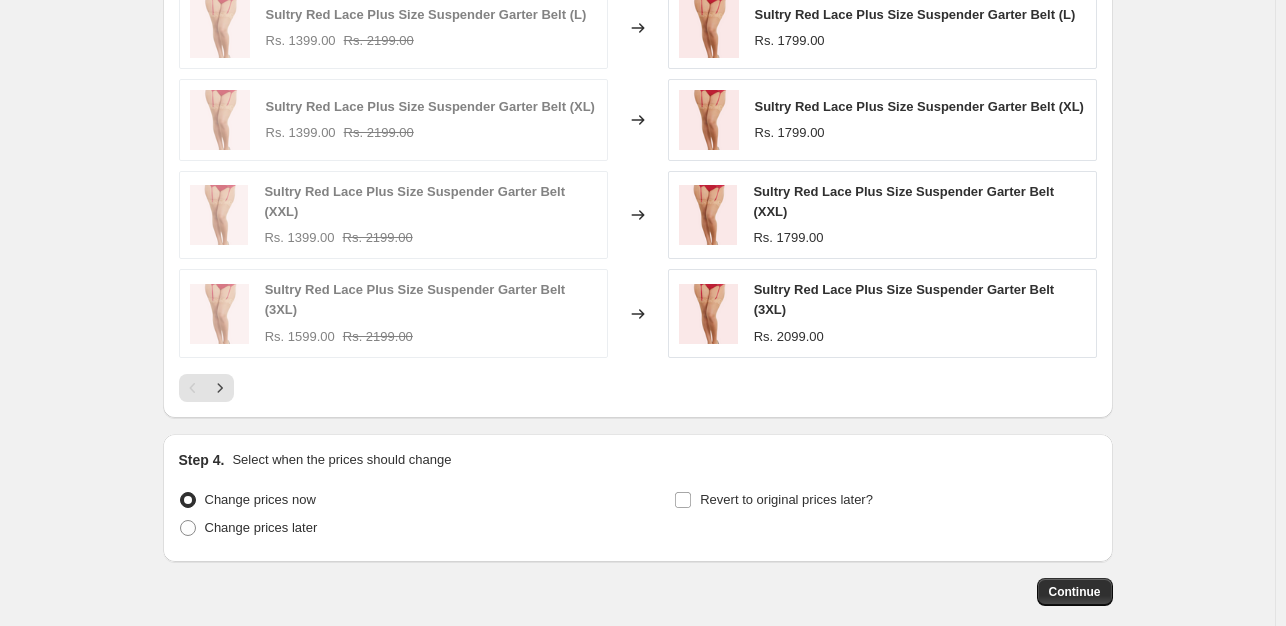 scroll, scrollTop: 1488, scrollLeft: 0, axis: vertical 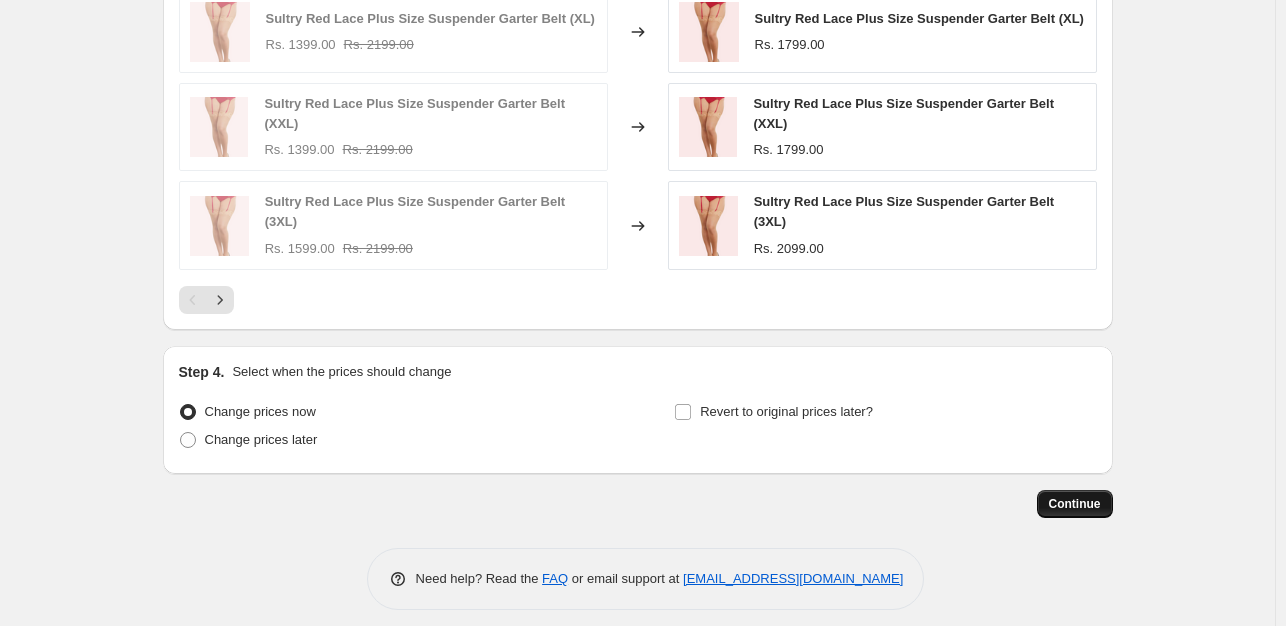 click on "Continue" at bounding box center [1075, 504] 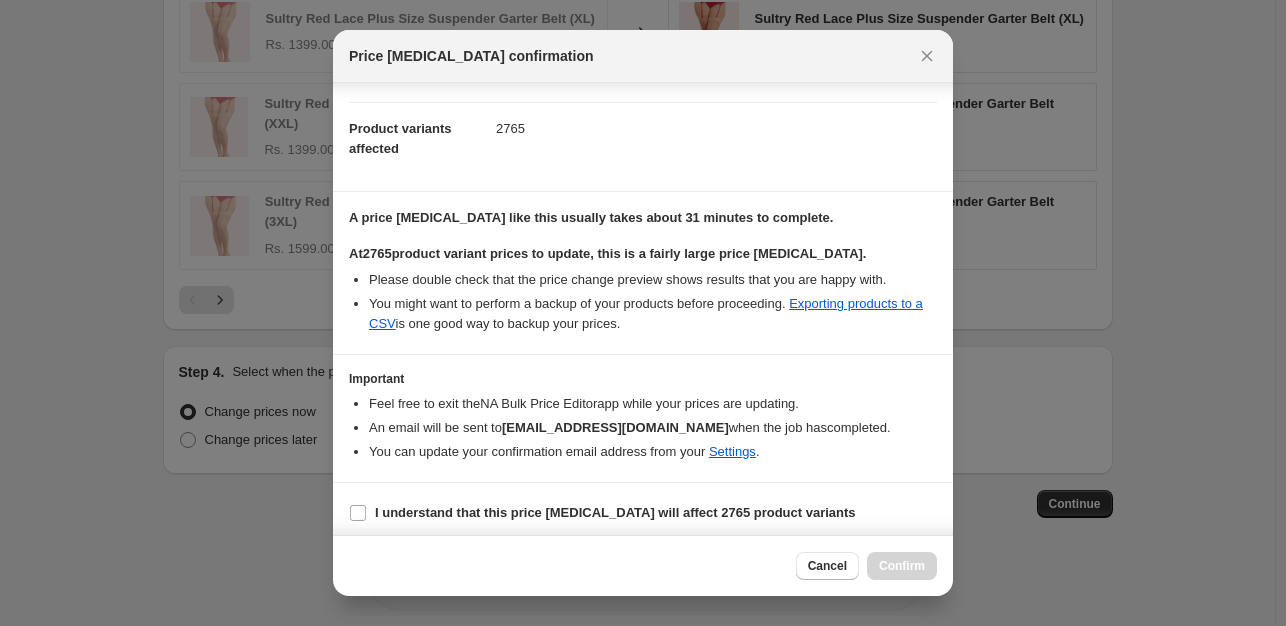 scroll, scrollTop: 201, scrollLeft: 0, axis: vertical 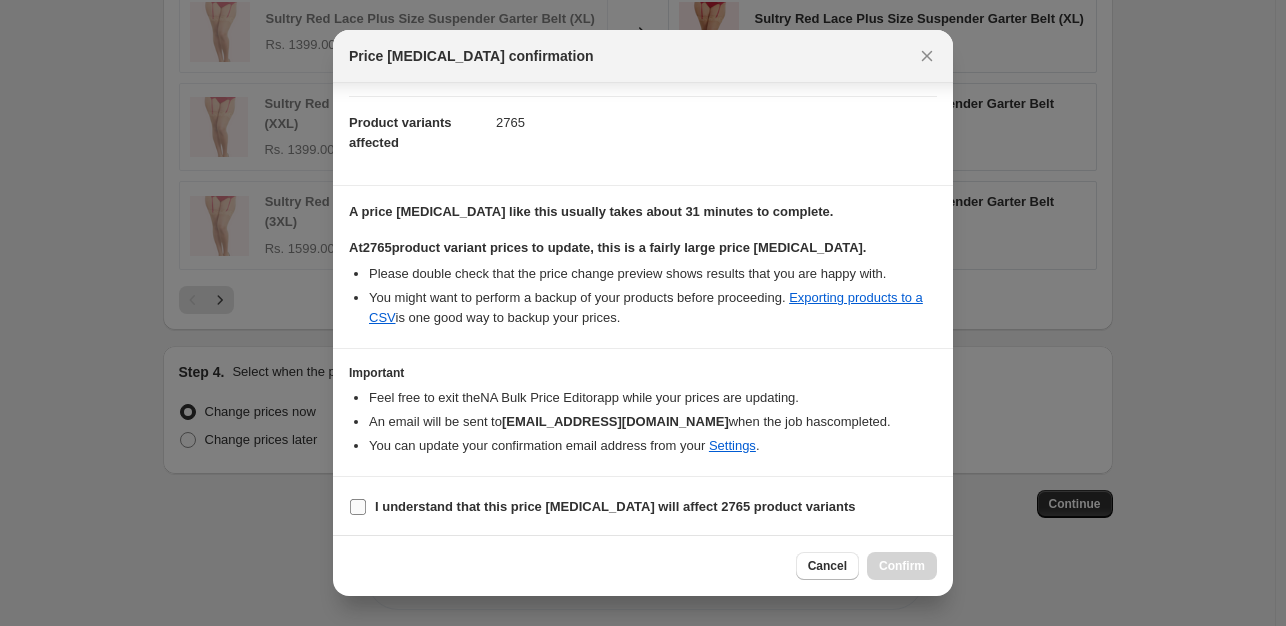 click on "I understand that this price [MEDICAL_DATA] will affect 2765 product variants" at bounding box center [615, 506] 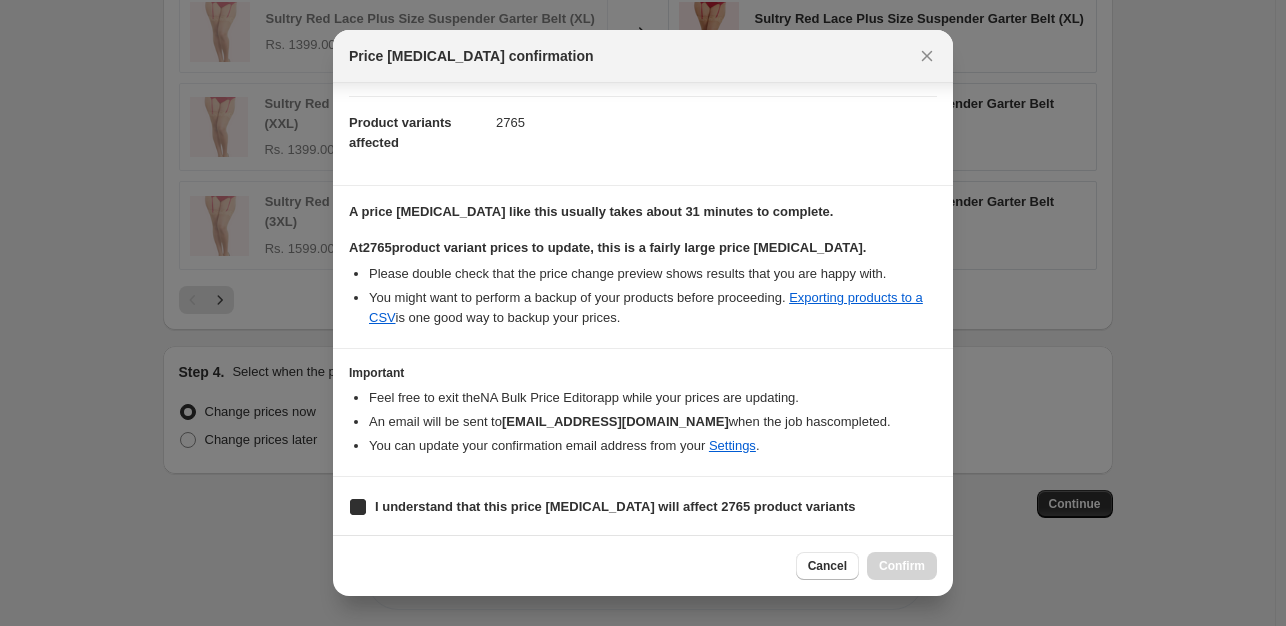 checkbox on "true" 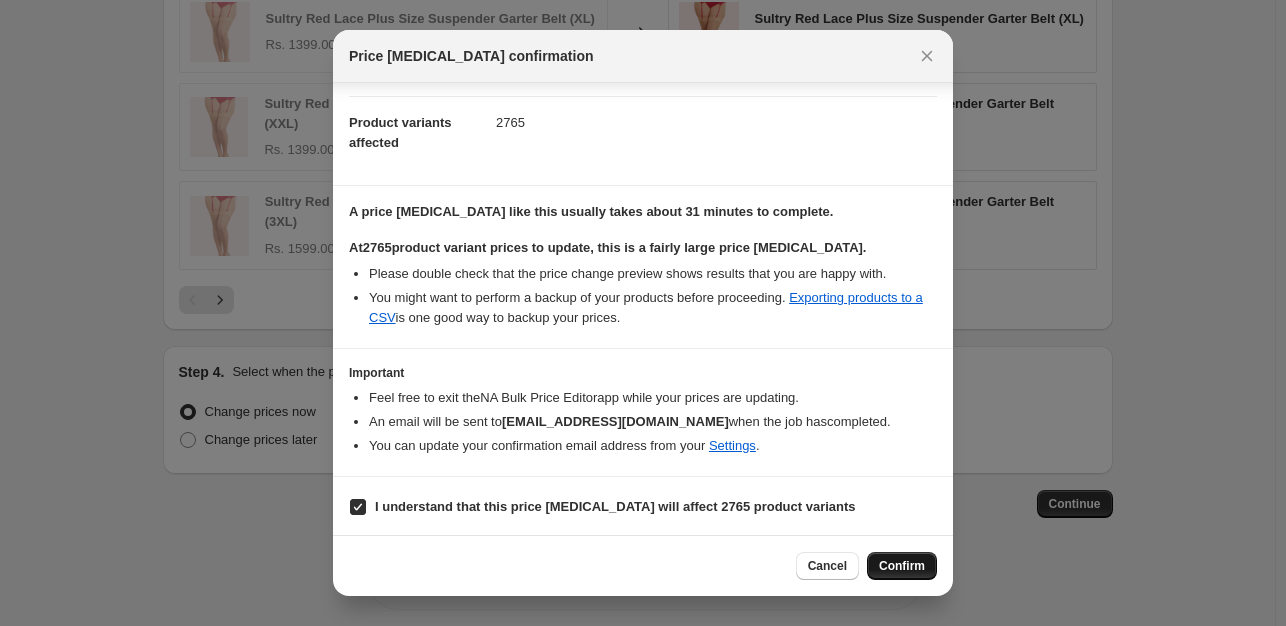 click on "Confirm" at bounding box center [902, 566] 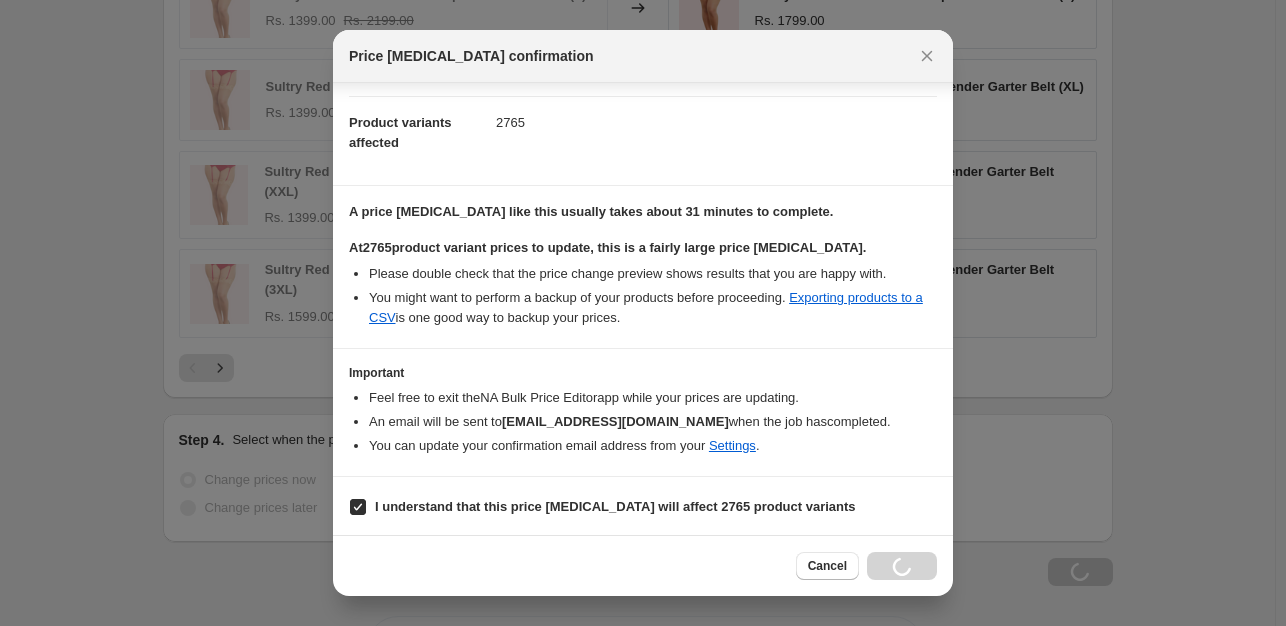 scroll, scrollTop: 1556, scrollLeft: 0, axis: vertical 